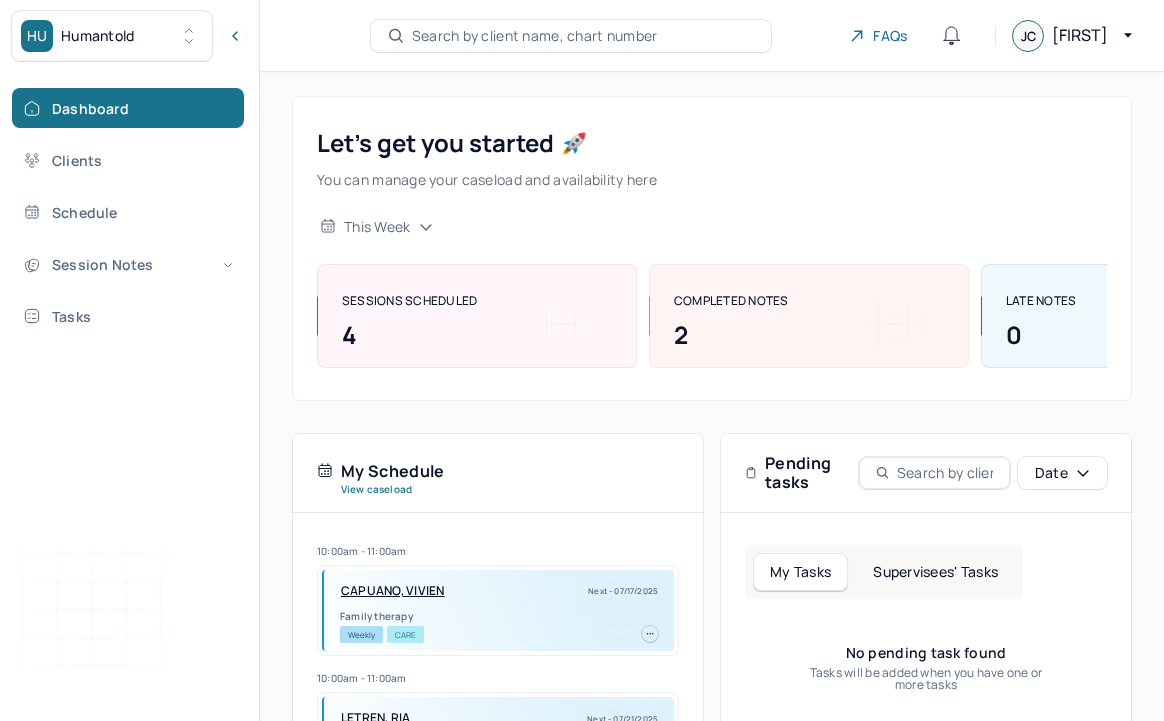scroll, scrollTop: 0, scrollLeft: 0, axis: both 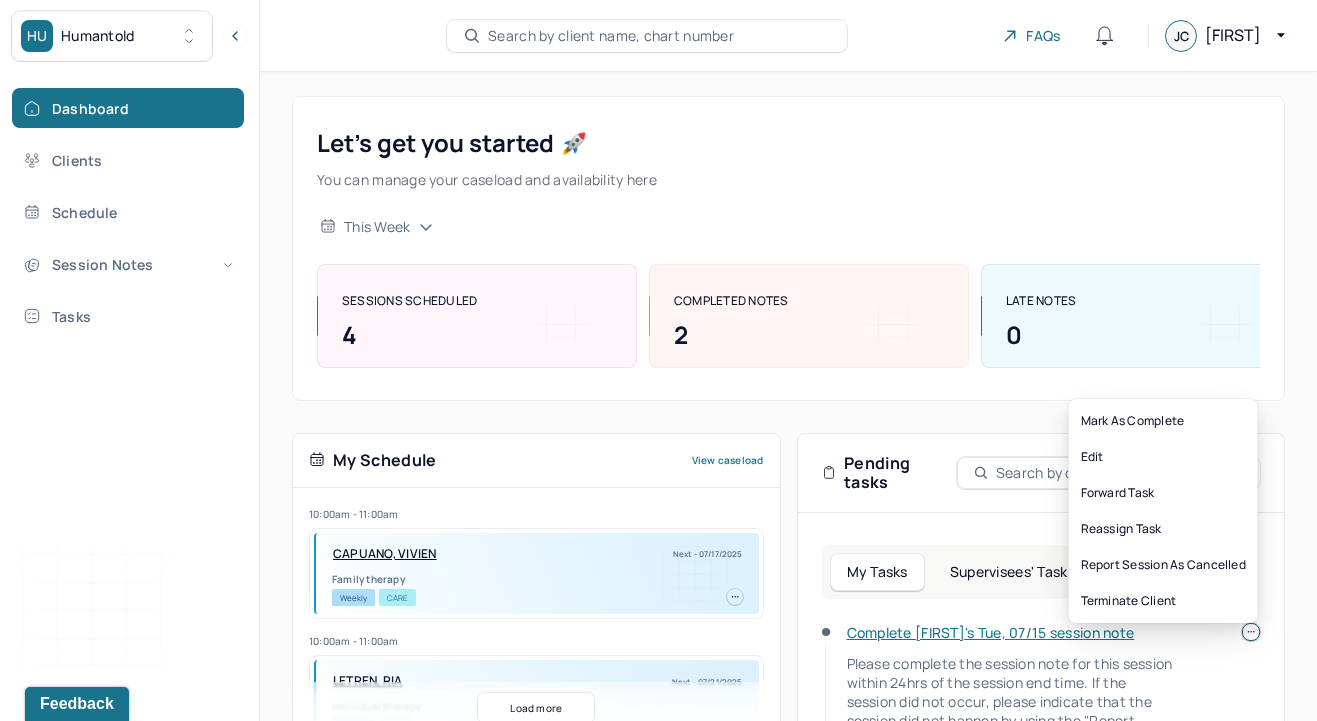 click at bounding box center [1251, 632] 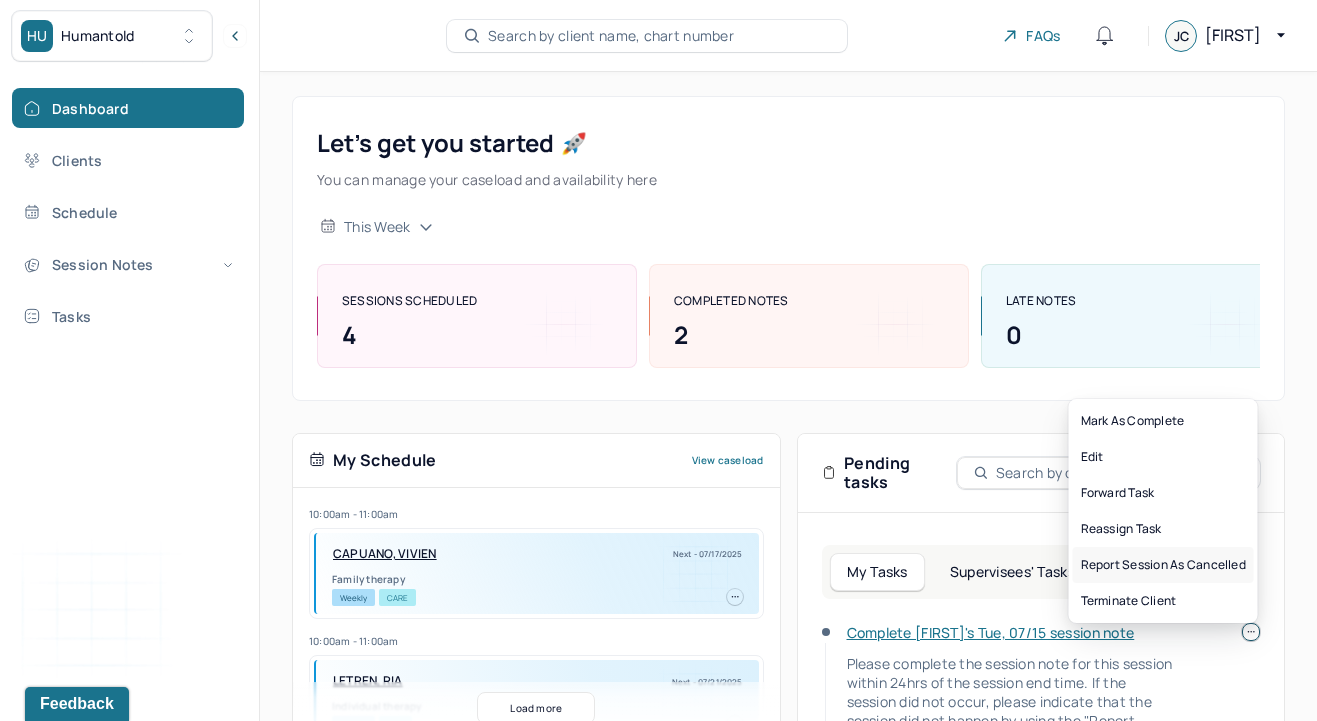click on "Report session as cancelled" at bounding box center (1163, 565) 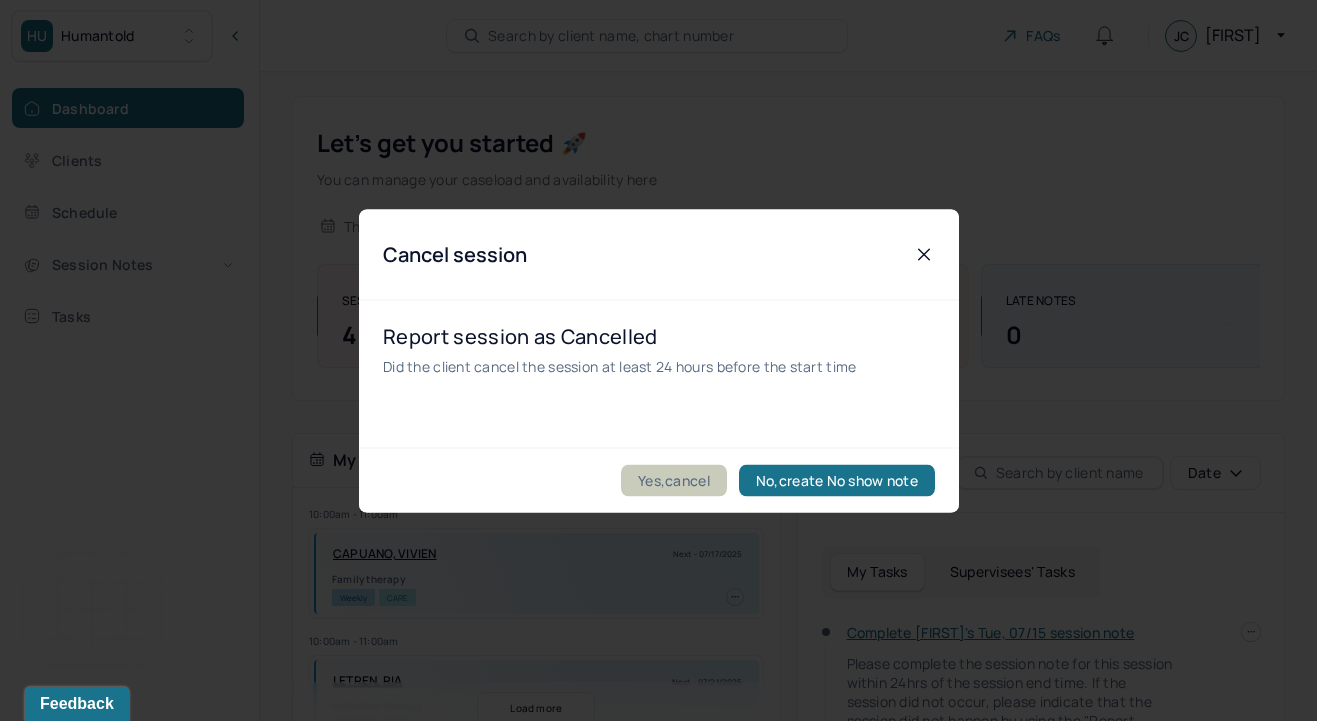 click on "Yes,cancel" at bounding box center (674, 480) 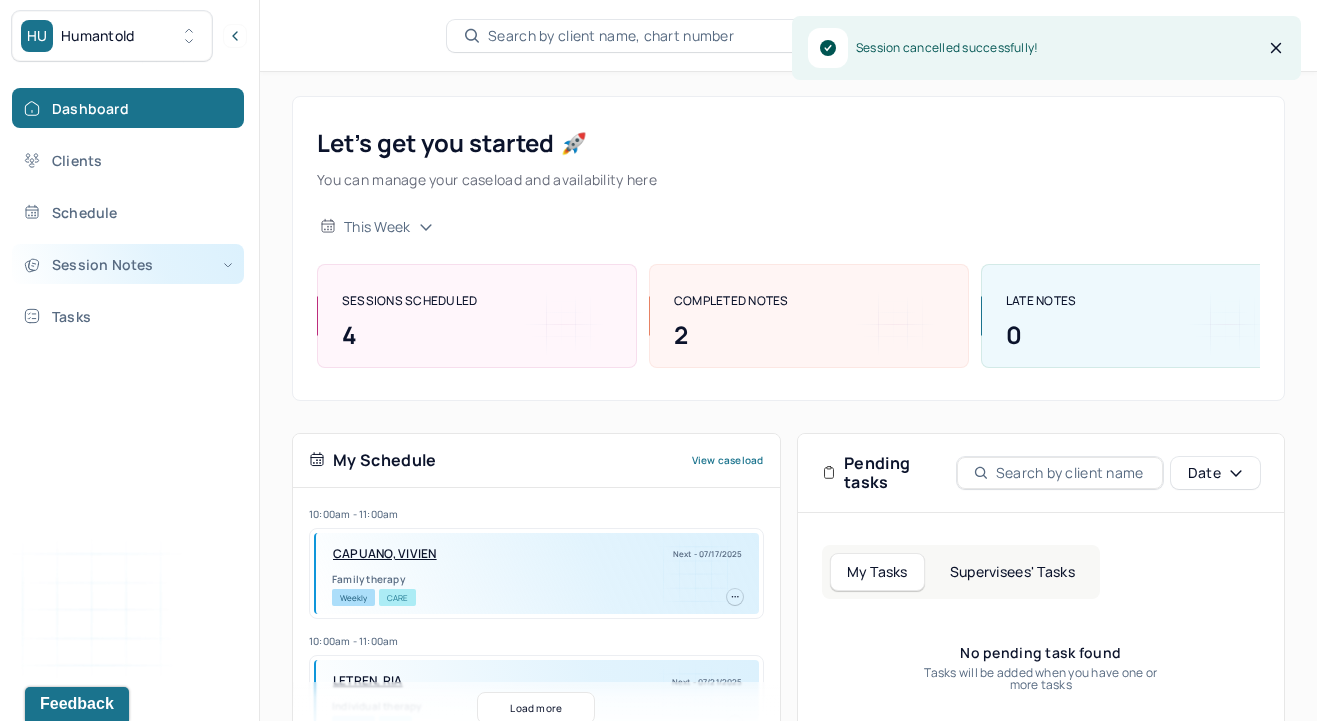 click on "Session Notes" at bounding box center [128, 264] 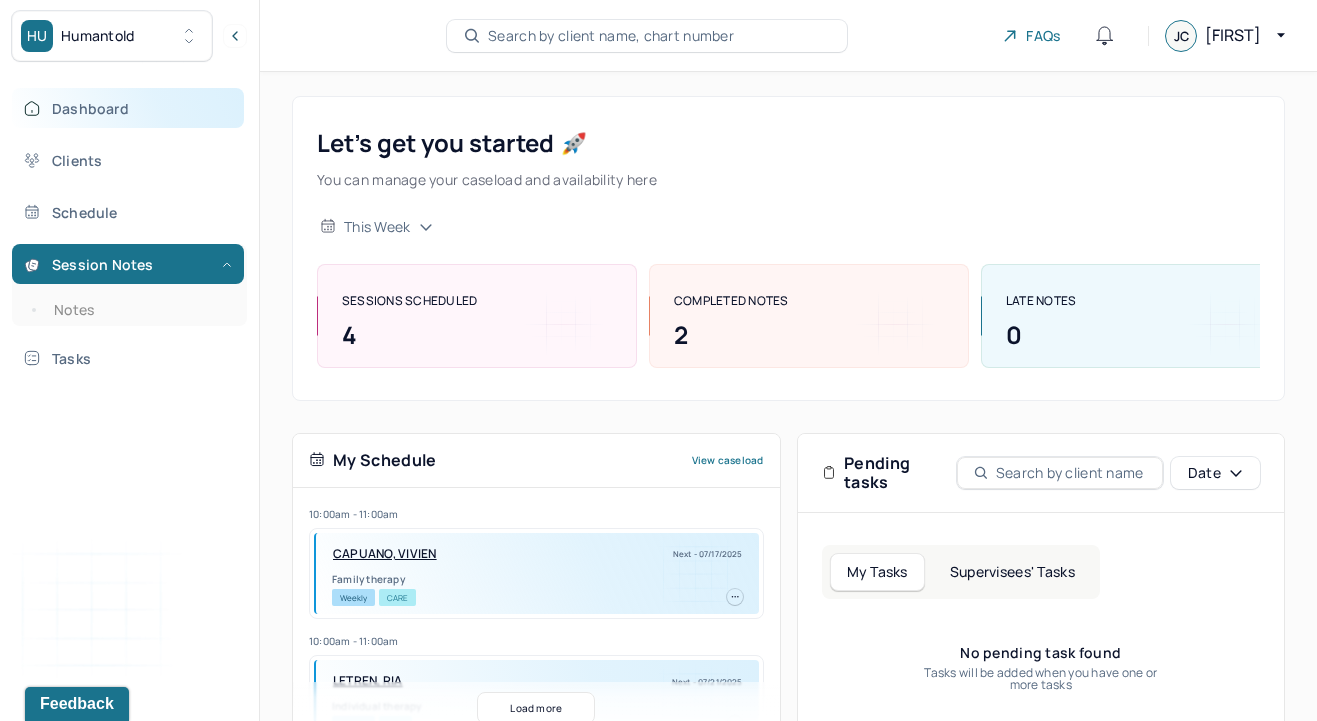 click on "Dashboard" at bounding box center (128, 108) 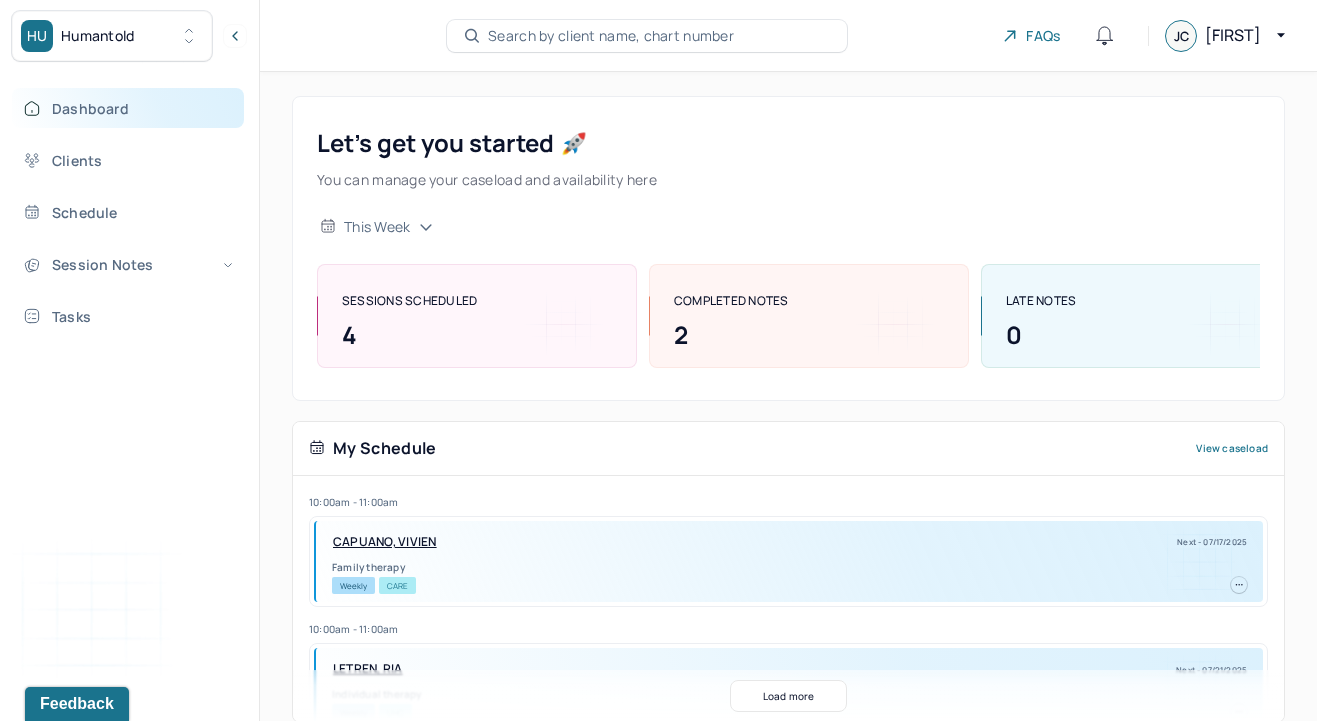 click on "Dashboard" at bounding box center [128, 108] 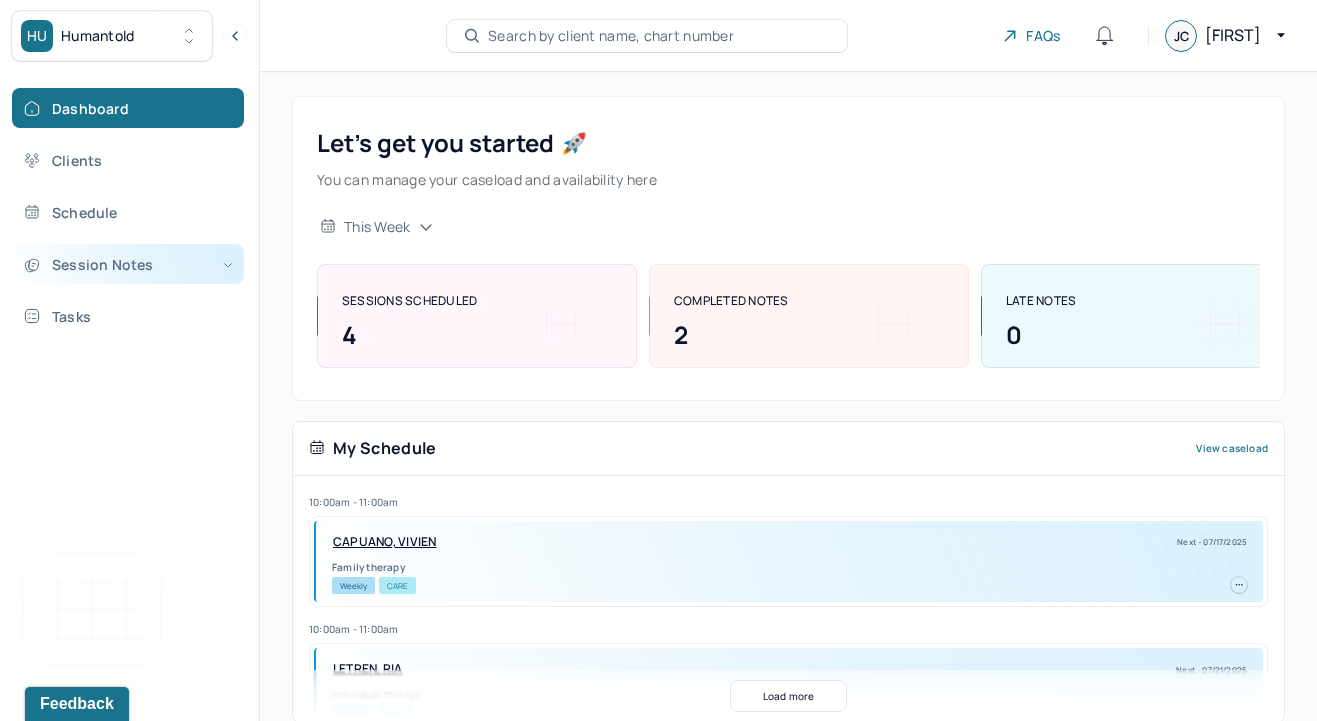 click on "Session Notes" at bounding box center (128, 264) 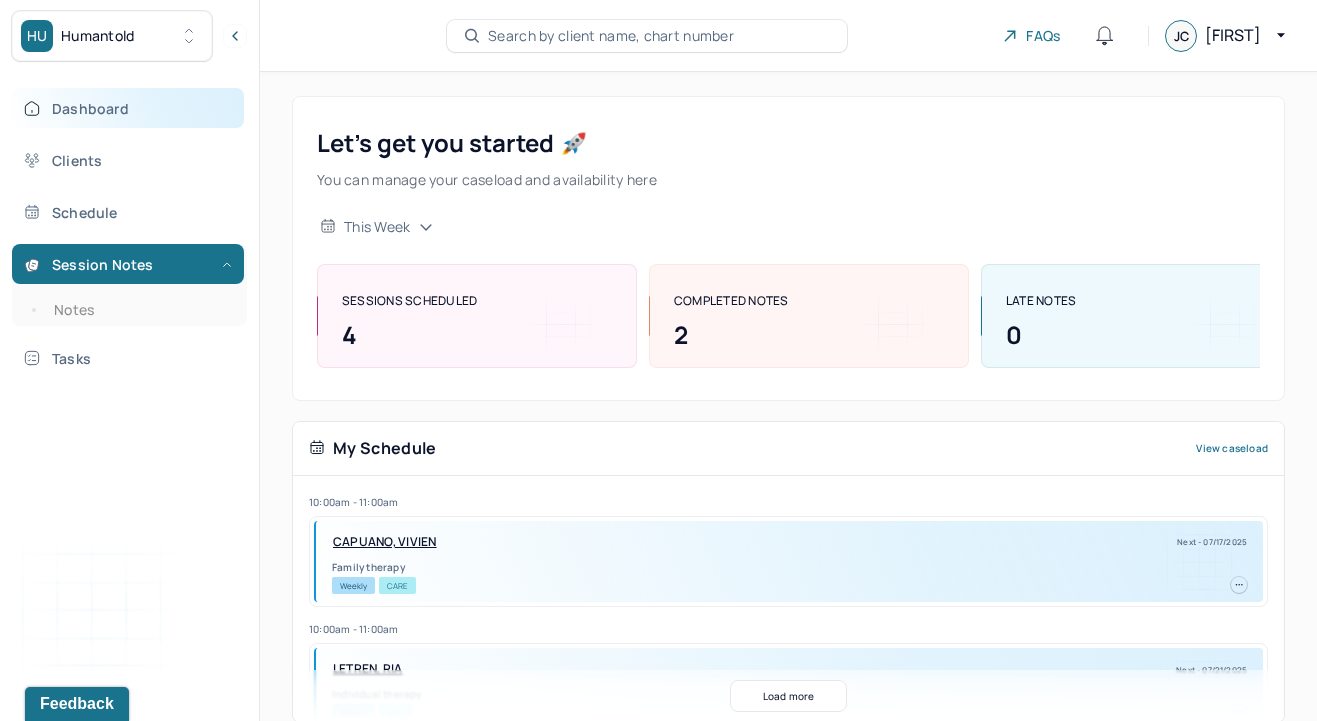 click on "Dashboard" at bounding box center [128, 108] 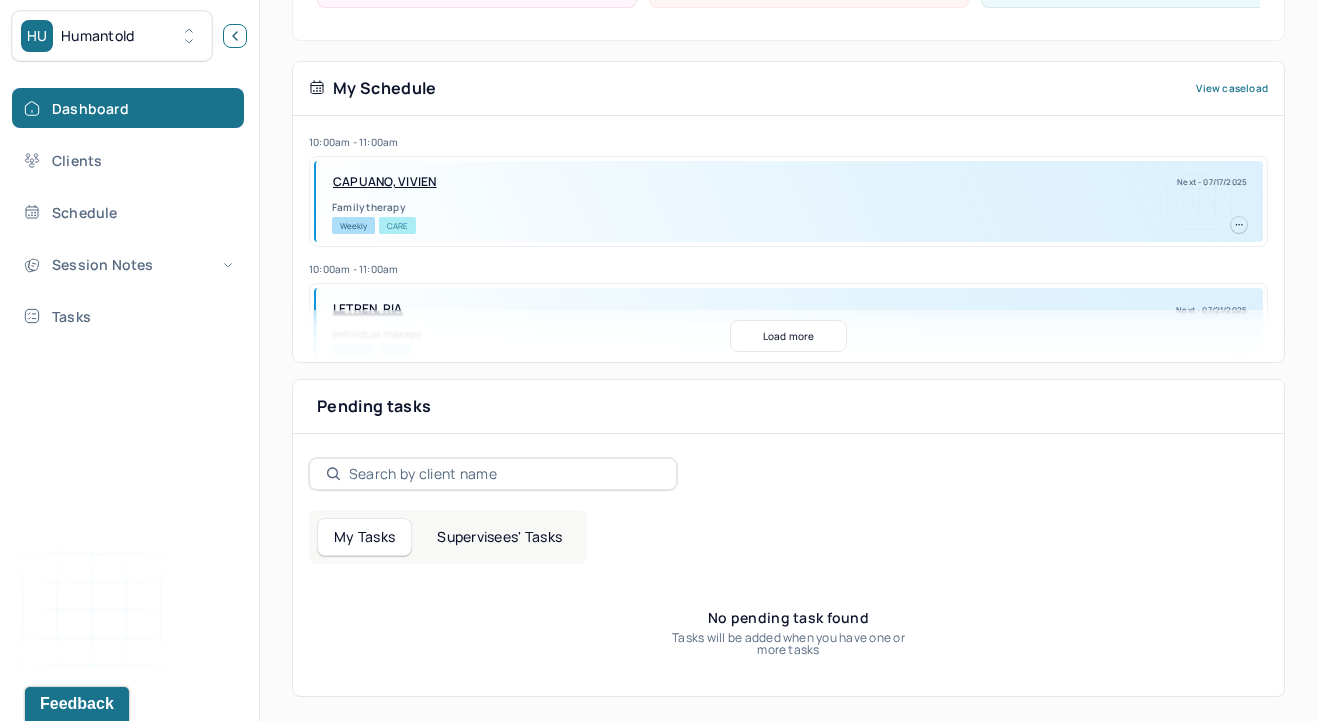 scroll, scrollTop: 320, scrollLeft: 0, axis: vertical 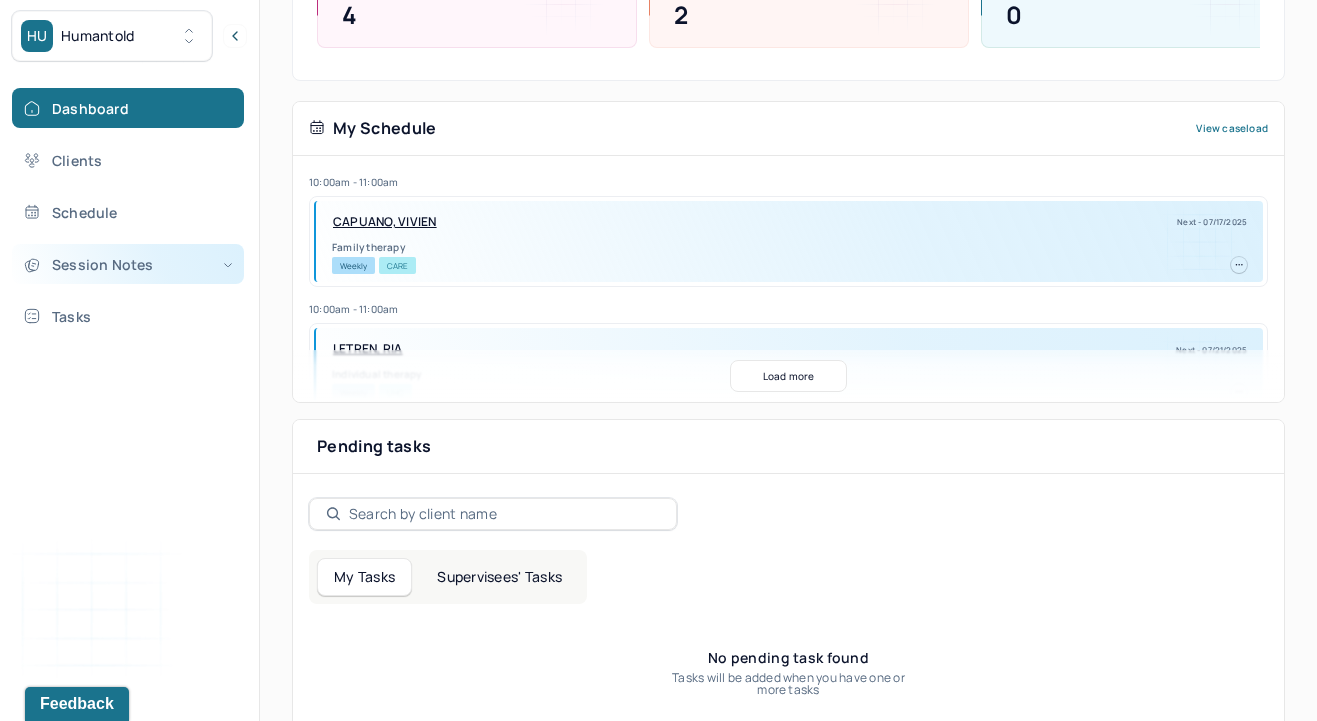 click on "Session Notes" at bounding box center [128, 264] 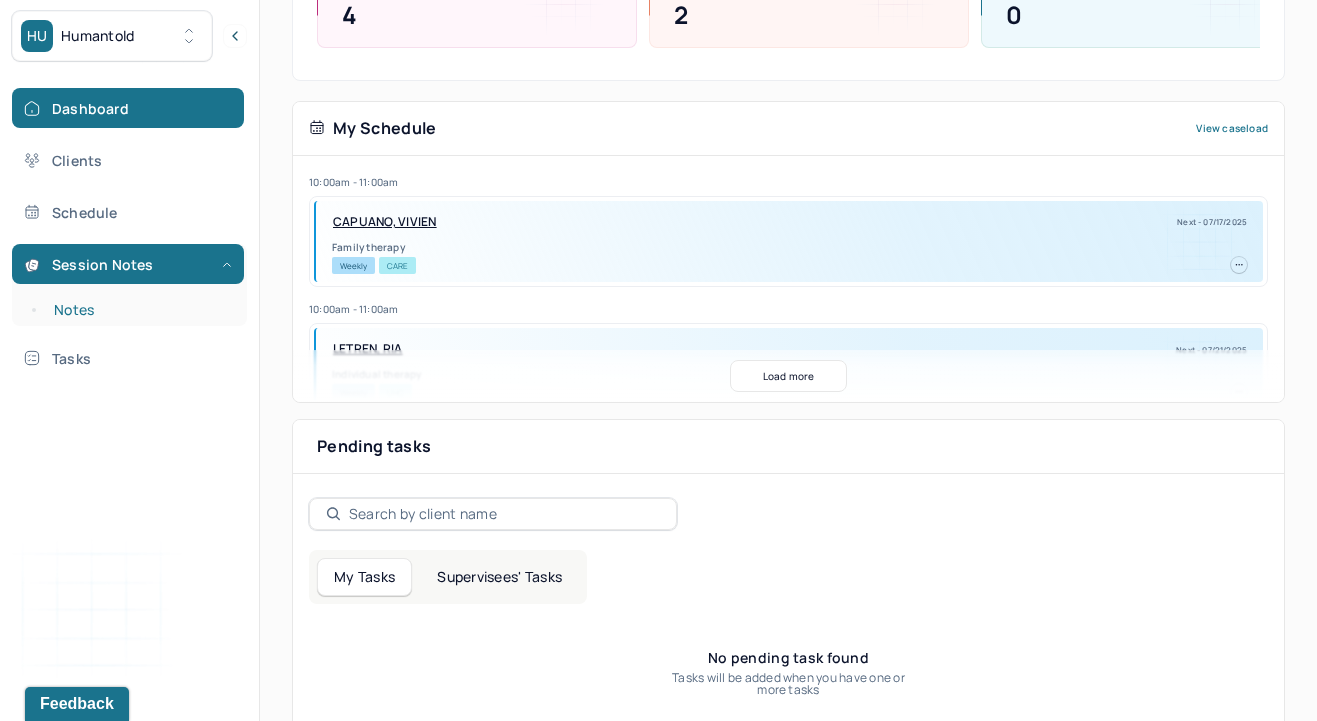 click on "Notes" at bounding box center (139, 310) 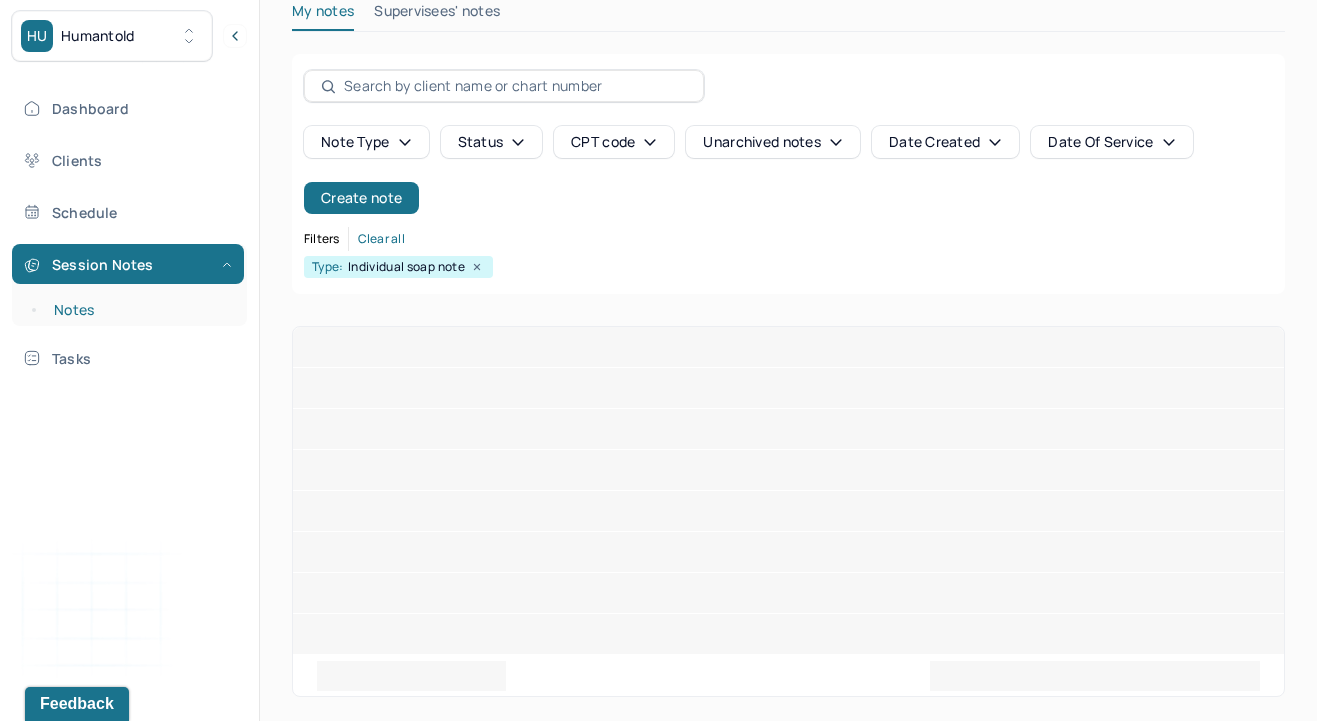 scroll, scrollTop: 0, scrollLeft: 0, axis: both 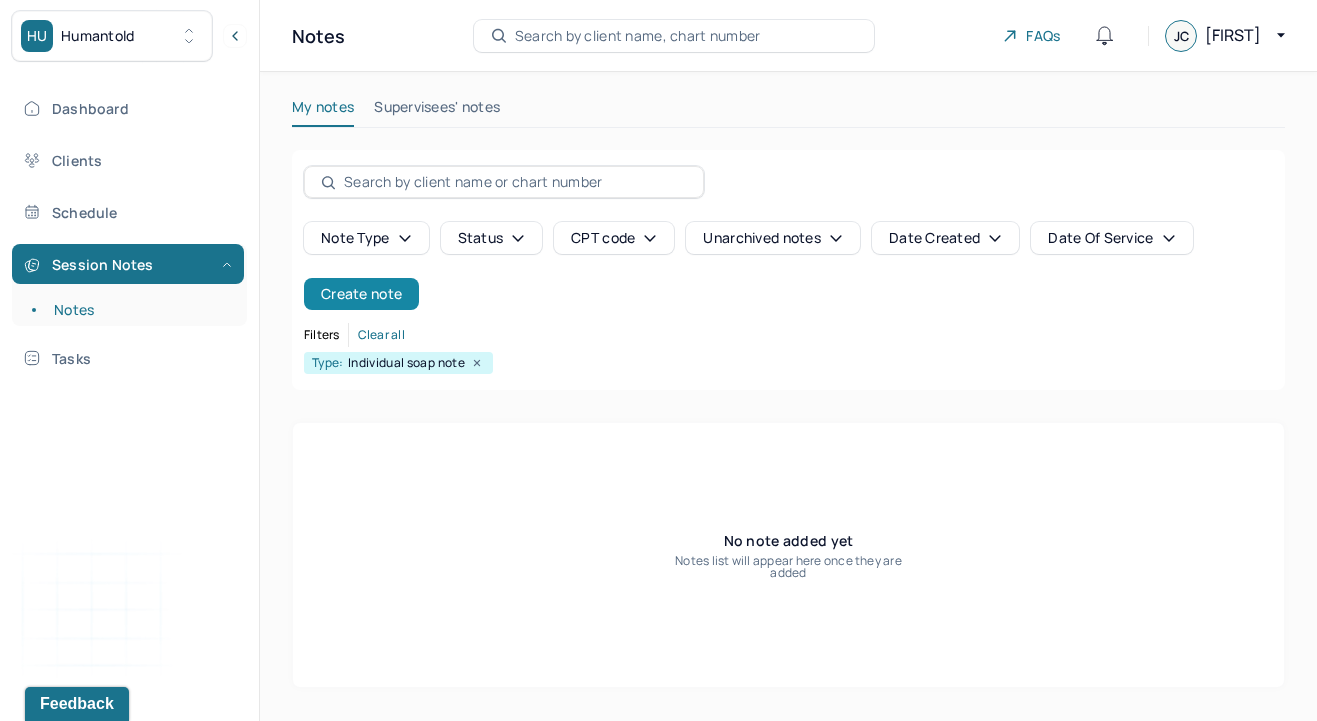 click on "Create note" at bounding box center (361, 294) 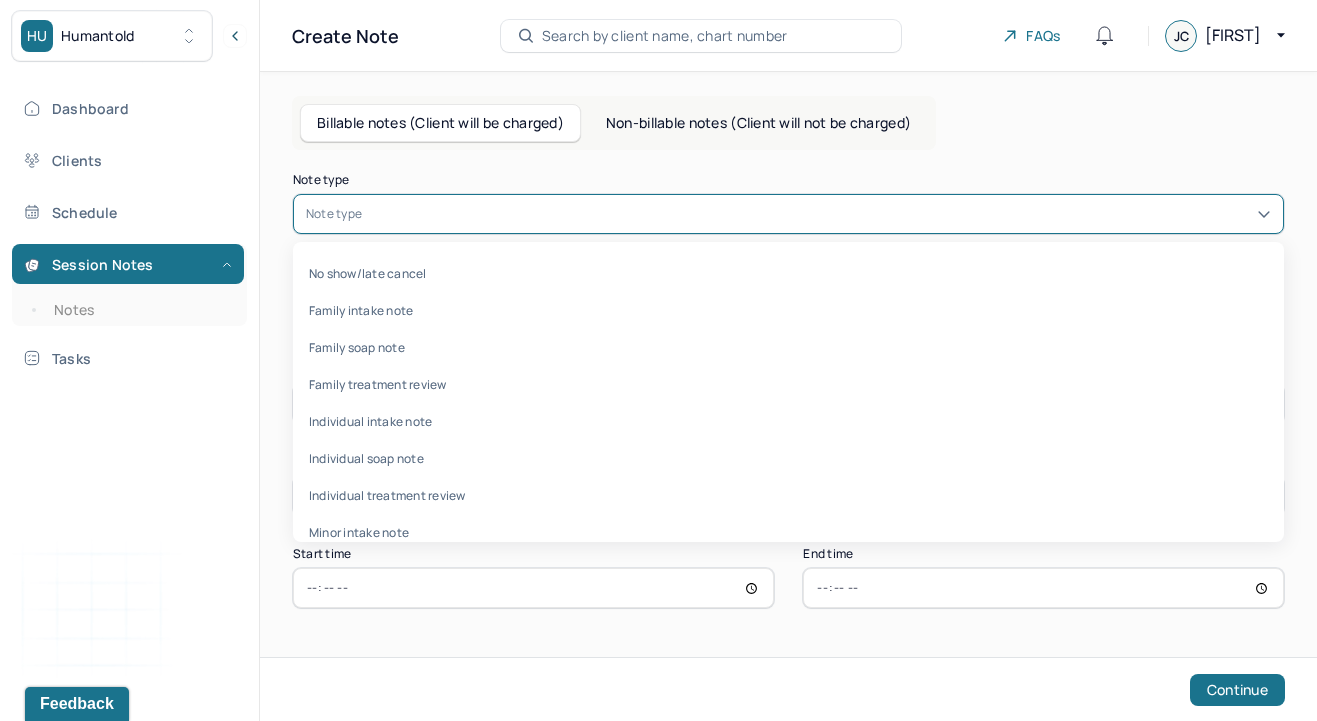 click at bounding box center (818, 214) 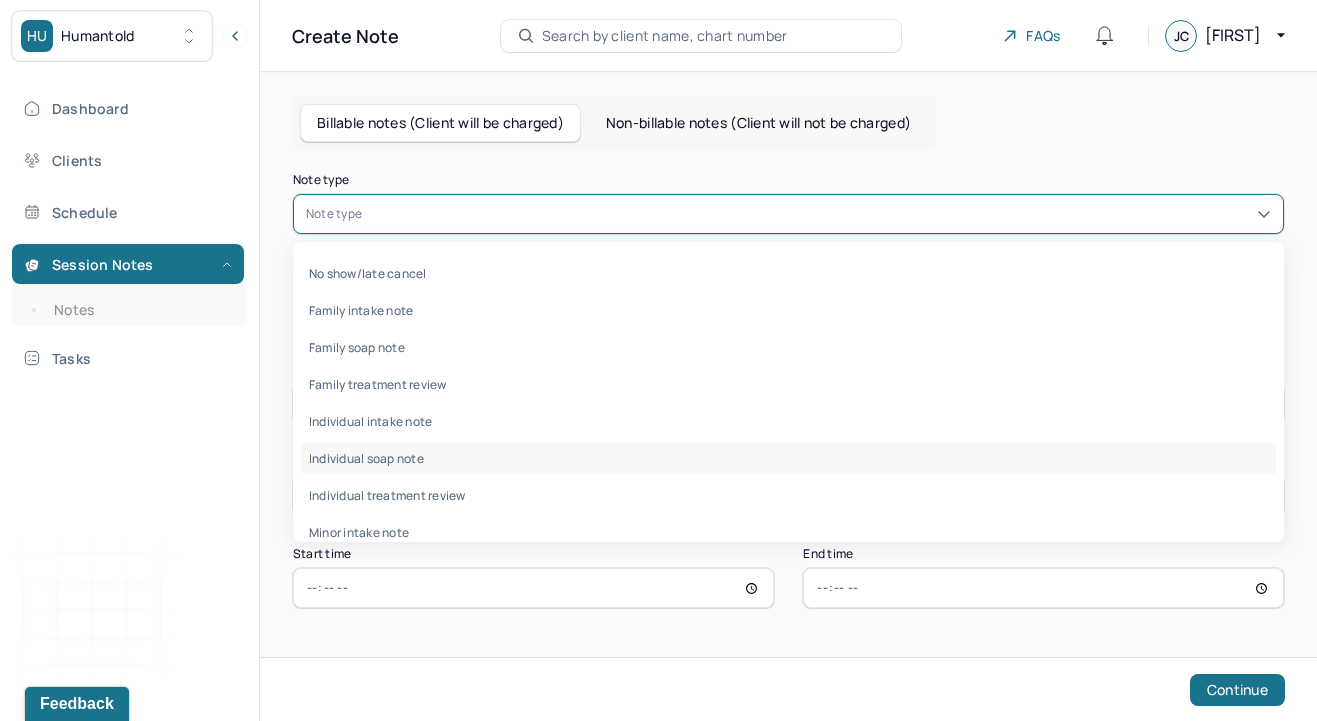 click on "Individual soap note" at bounding box center [788, 458] 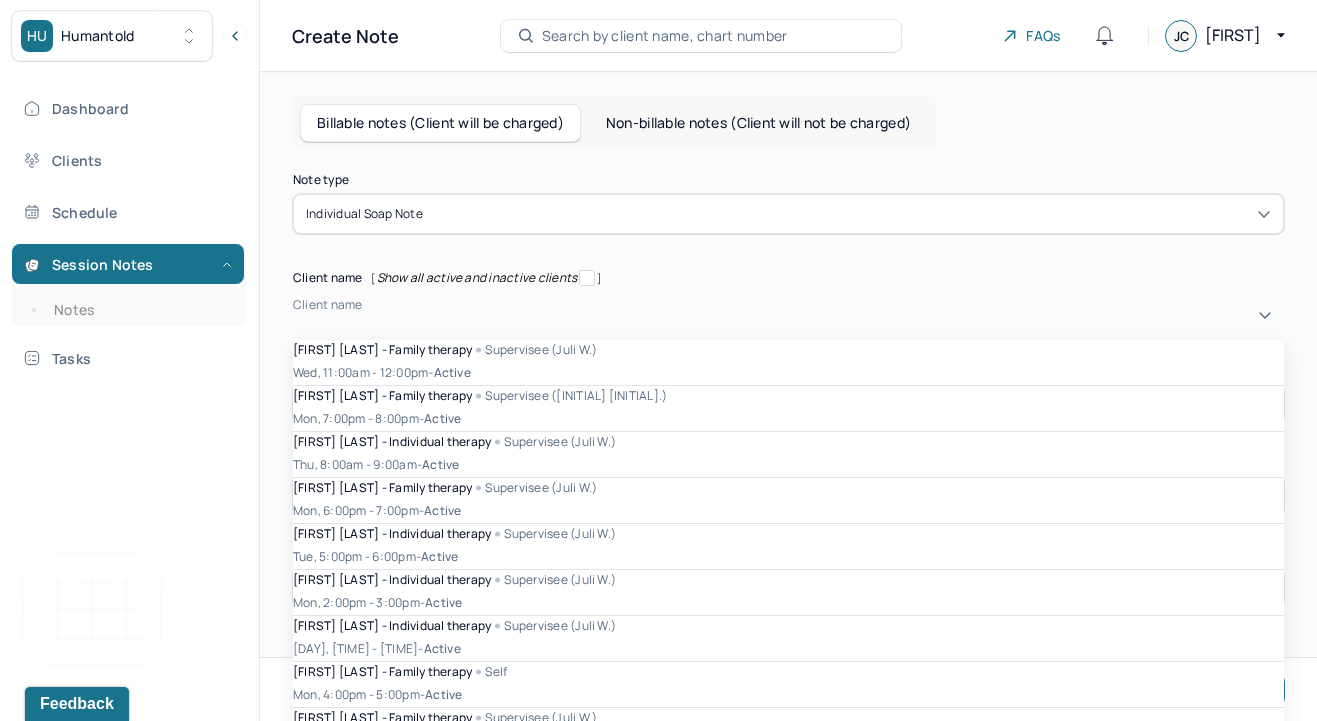 click on "Client name" at bounding box center (788, 305) 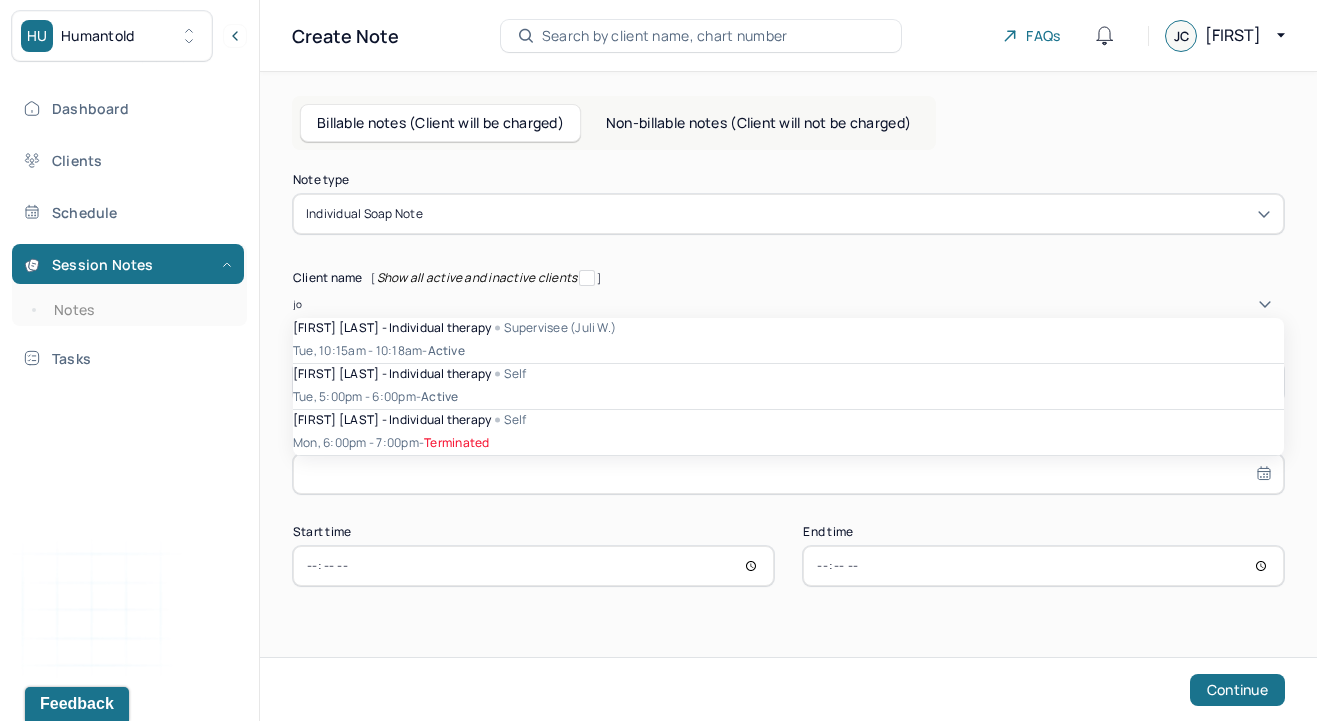 type on "[FIRST]" 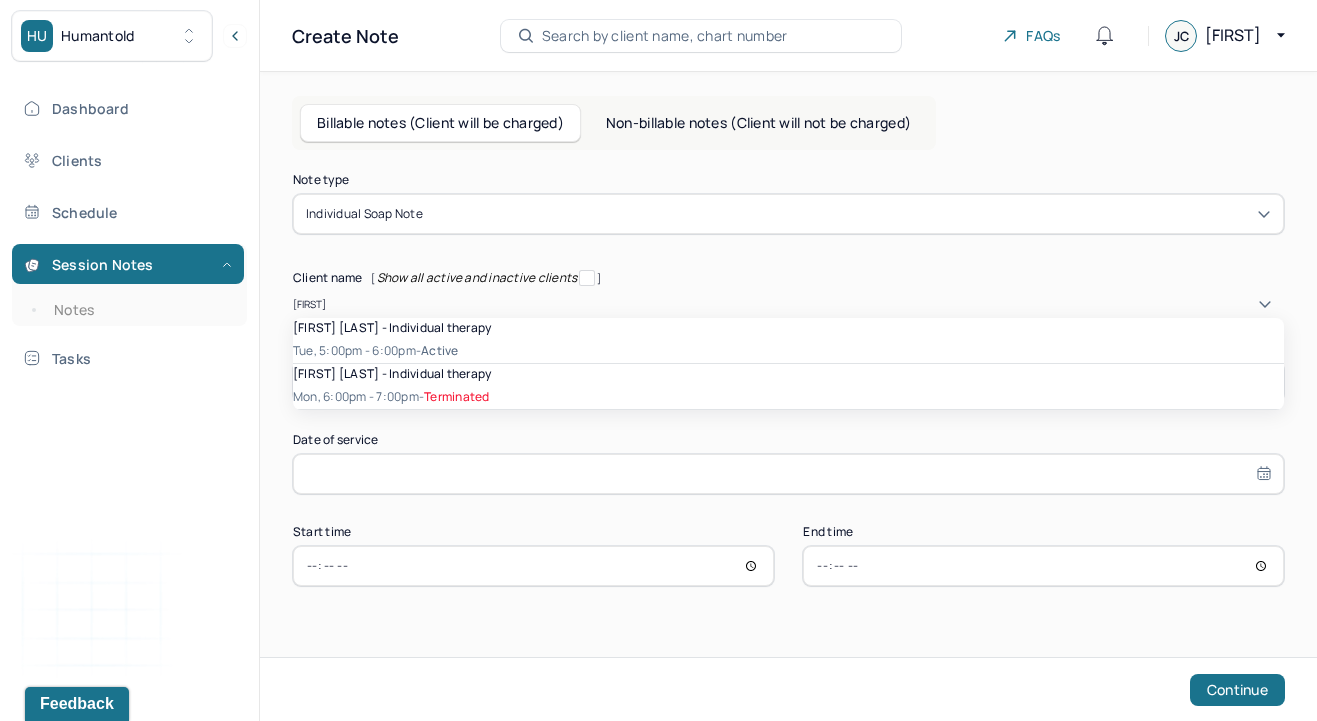 click on "[FIRST] [LAST] - Individual therapy" at bounding box center [392, 327] 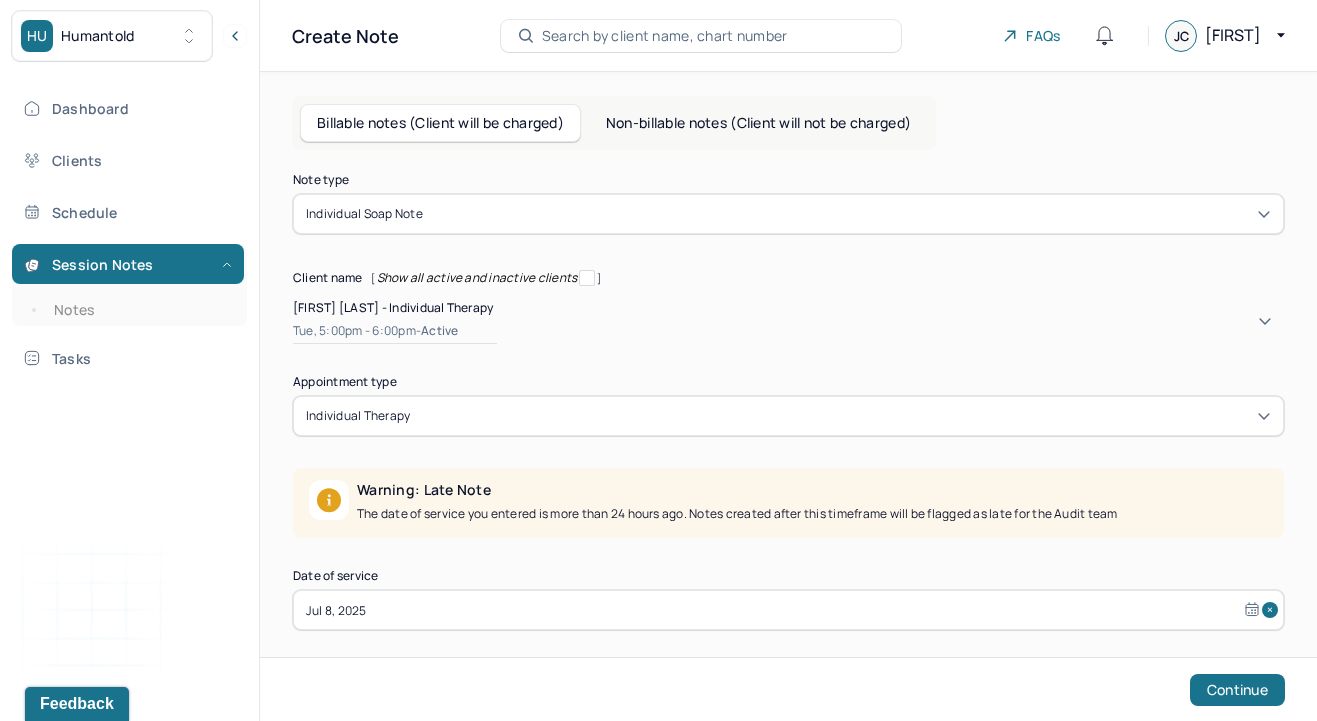 click on "Jul 8, 2025" at bounding box center [788, 610] 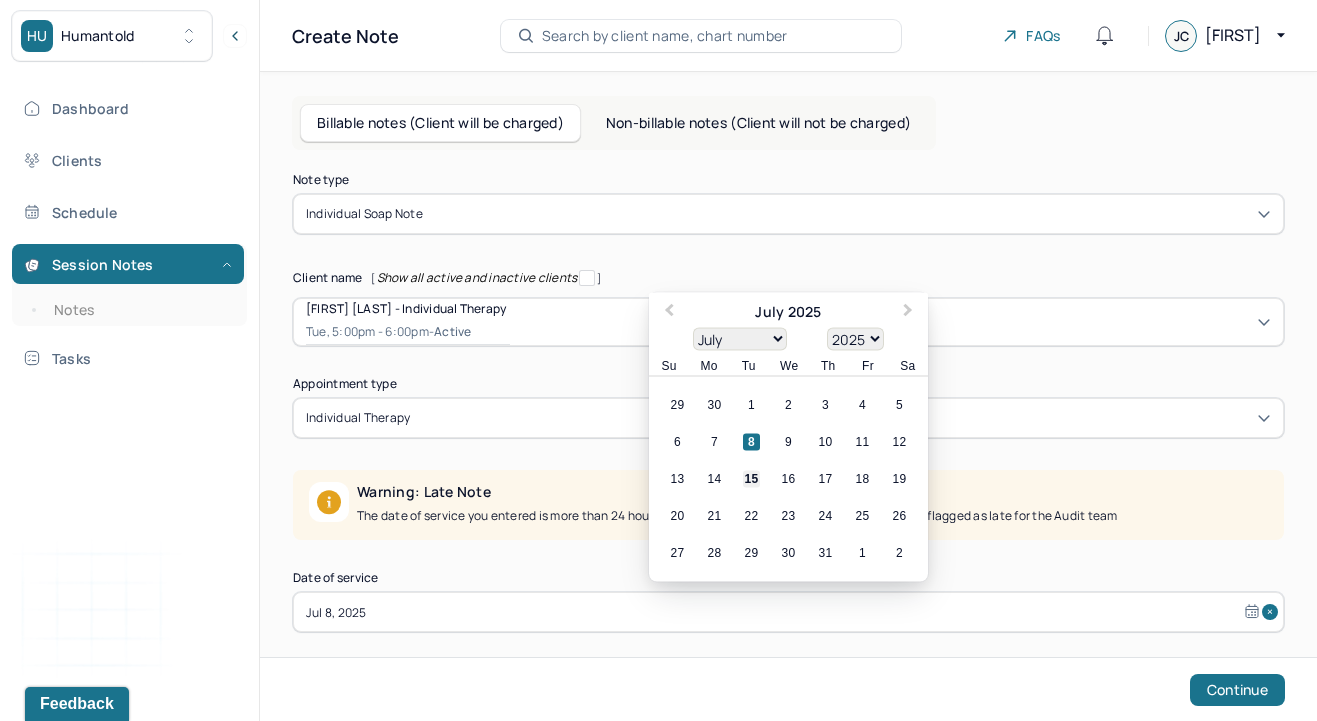 click on "15" at bounding box center [751, 479] 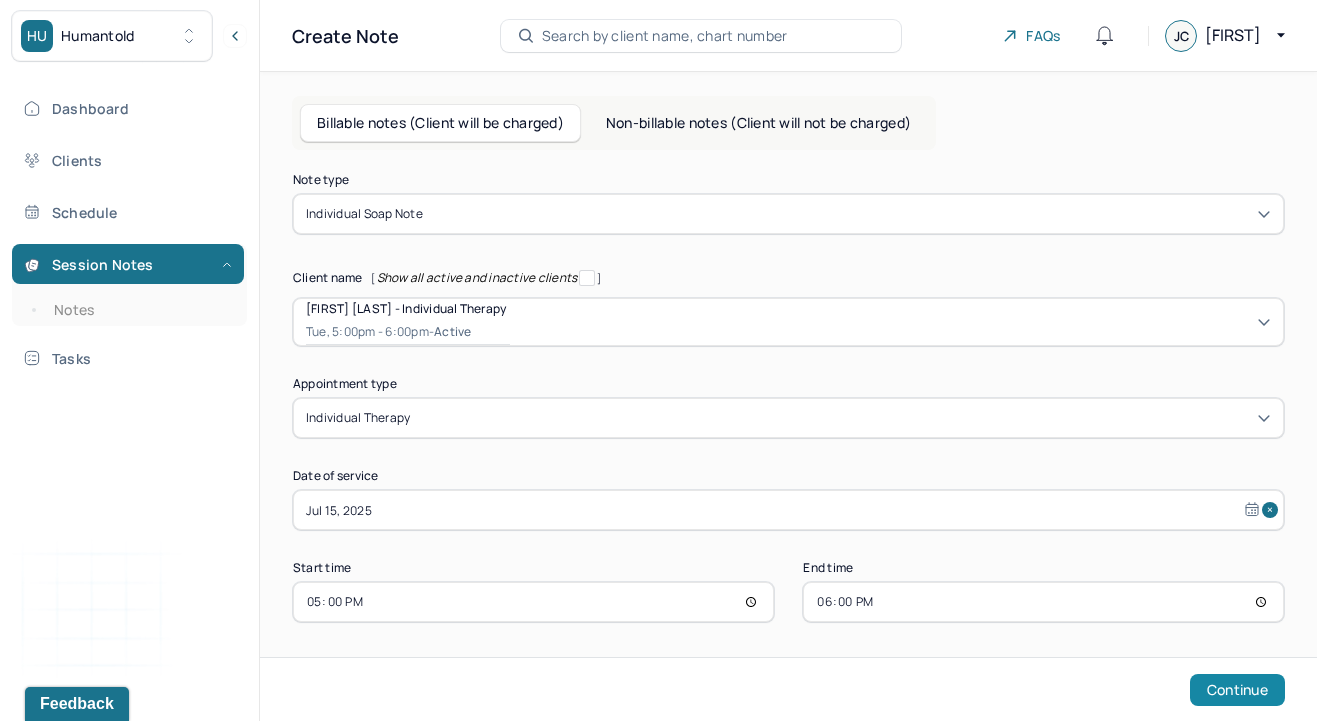 click on "Continue" at bounding box center (1237, 690) 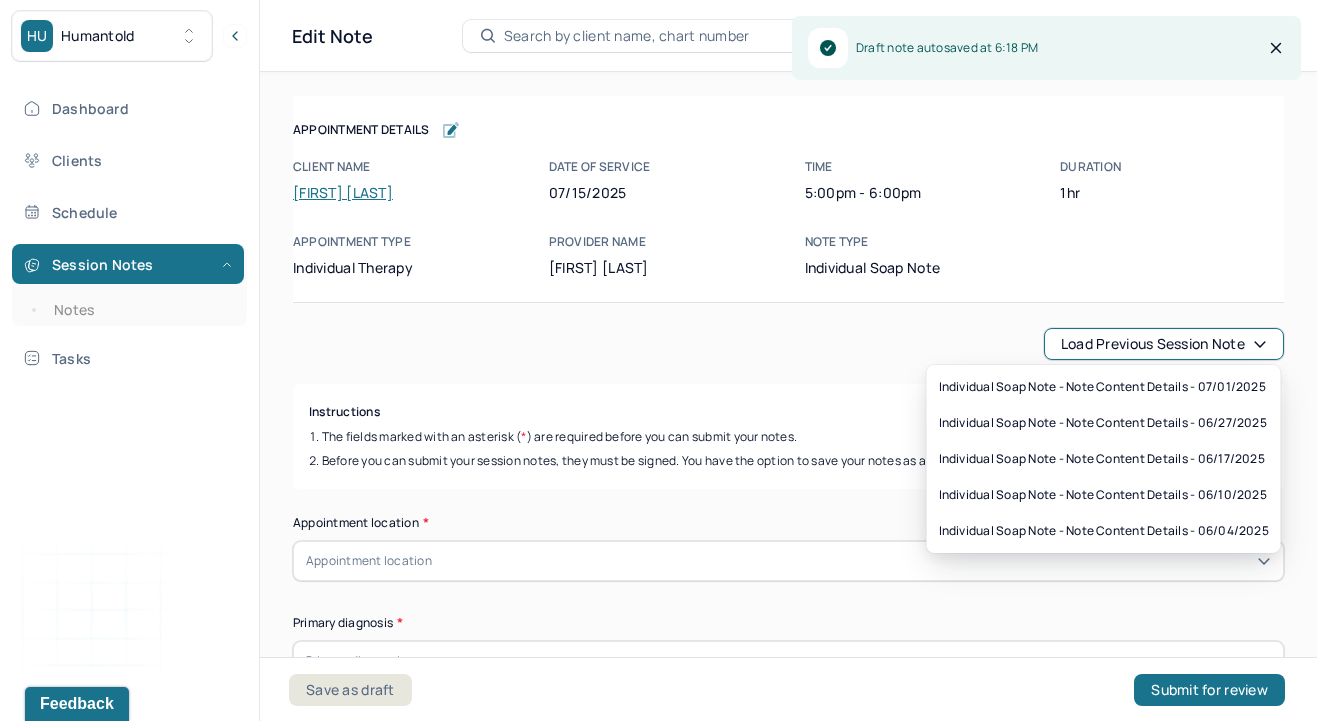 click on "Load previous session note" at bounding box center [1164, 344] 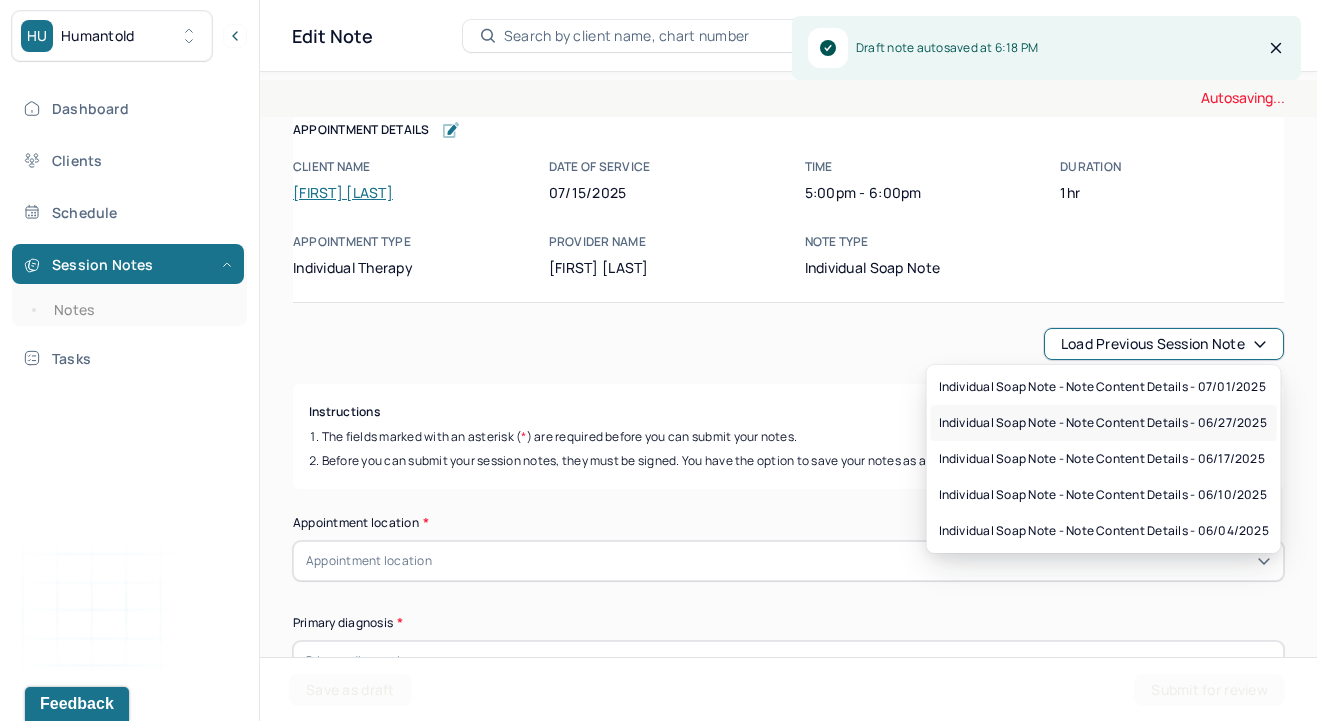click on "Individual soap note   - Note content Details -   06/27/2025" at bounding box center (1103, 423) 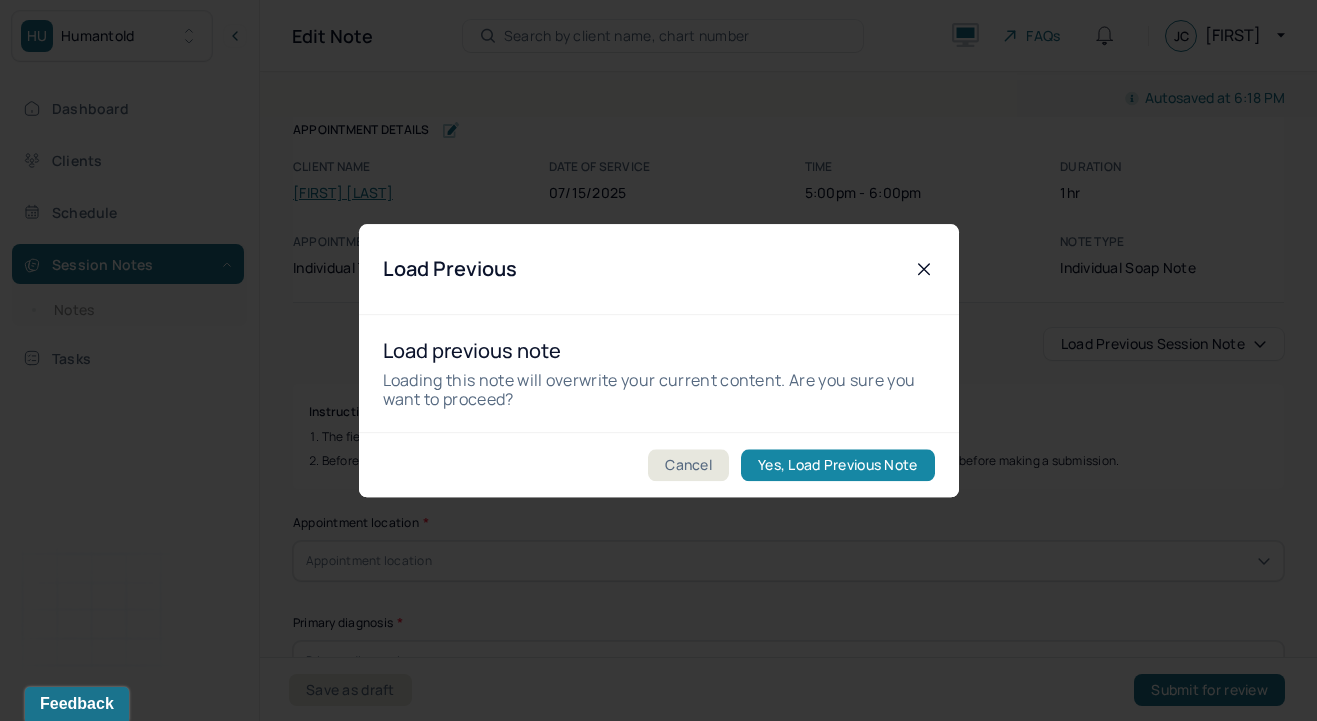 click on "Yes, Load Previous Note" at bounding box center (837, 465) 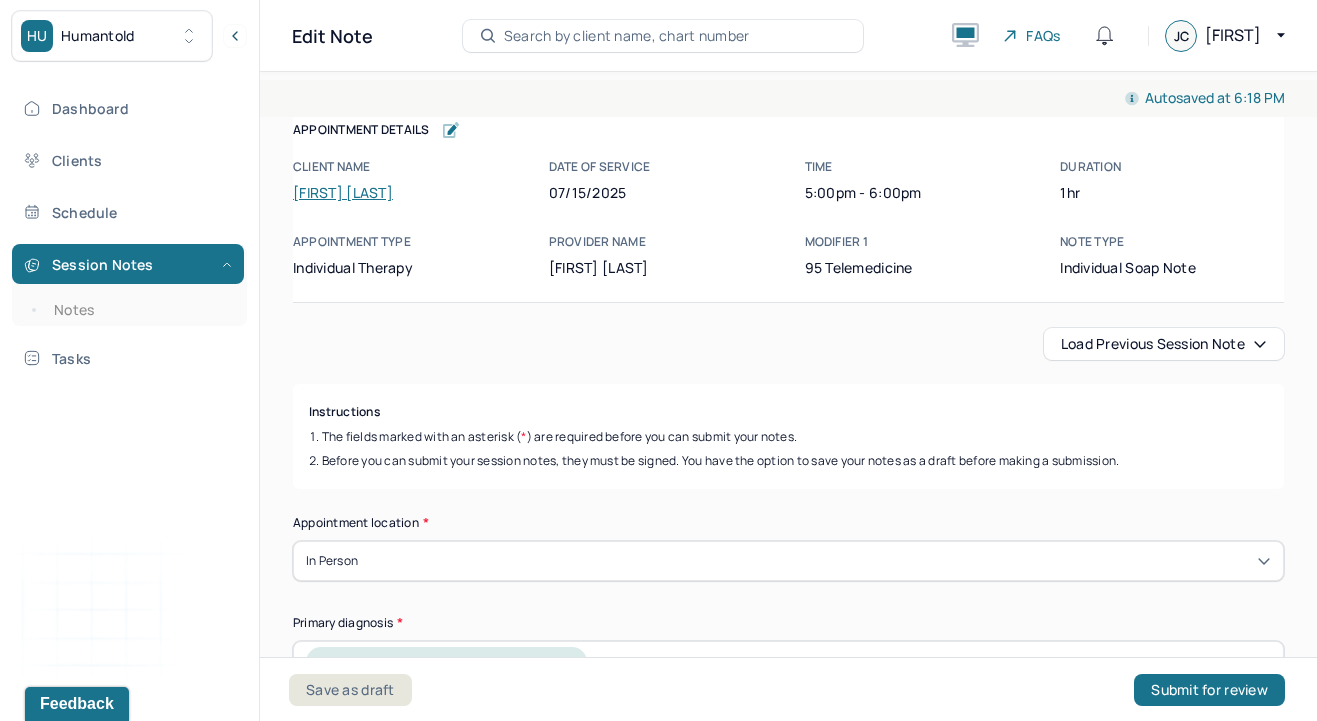 click on "Instructions The fields marked with an asterisk ( * ) are required before you can submit your notes. Before you can submit your session notes, they must be signed. You have the option to save your notes as a draft before making a submission." at bounding box center [788, 436] 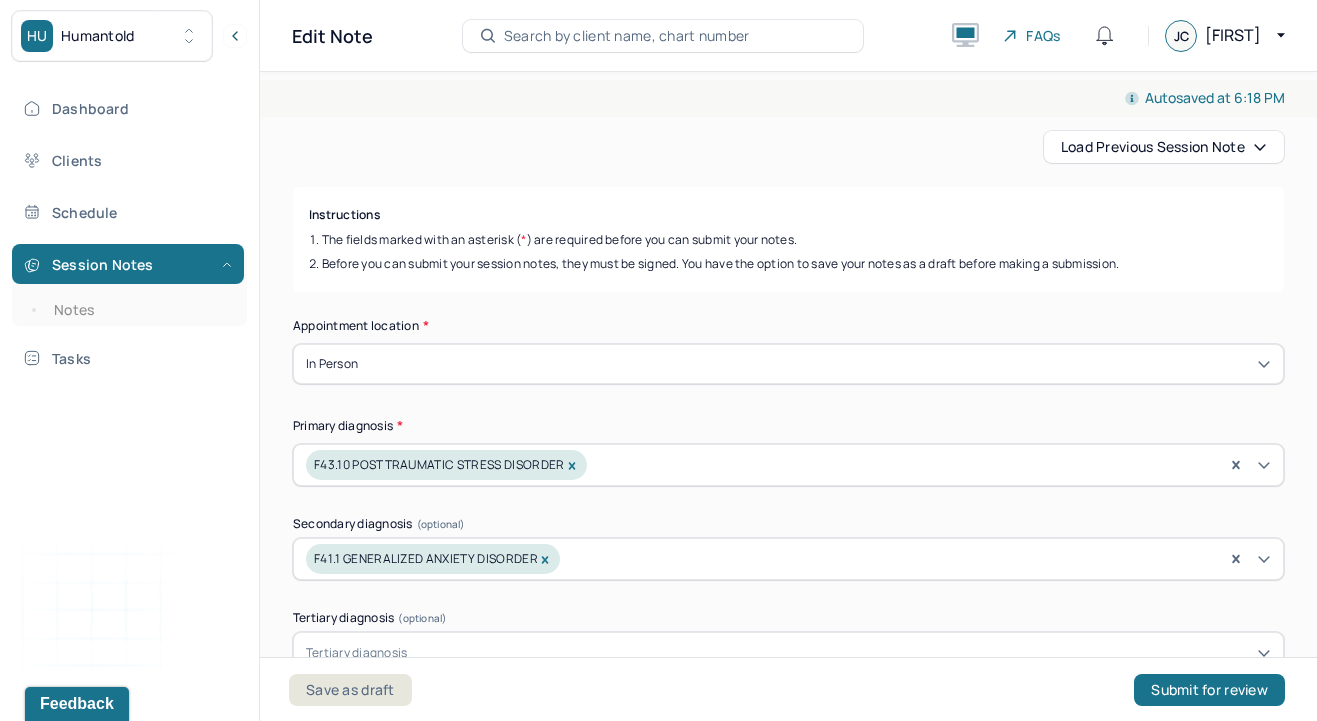 scroll, scrollTop: 200, scrollLeft: 0, axis: vertical 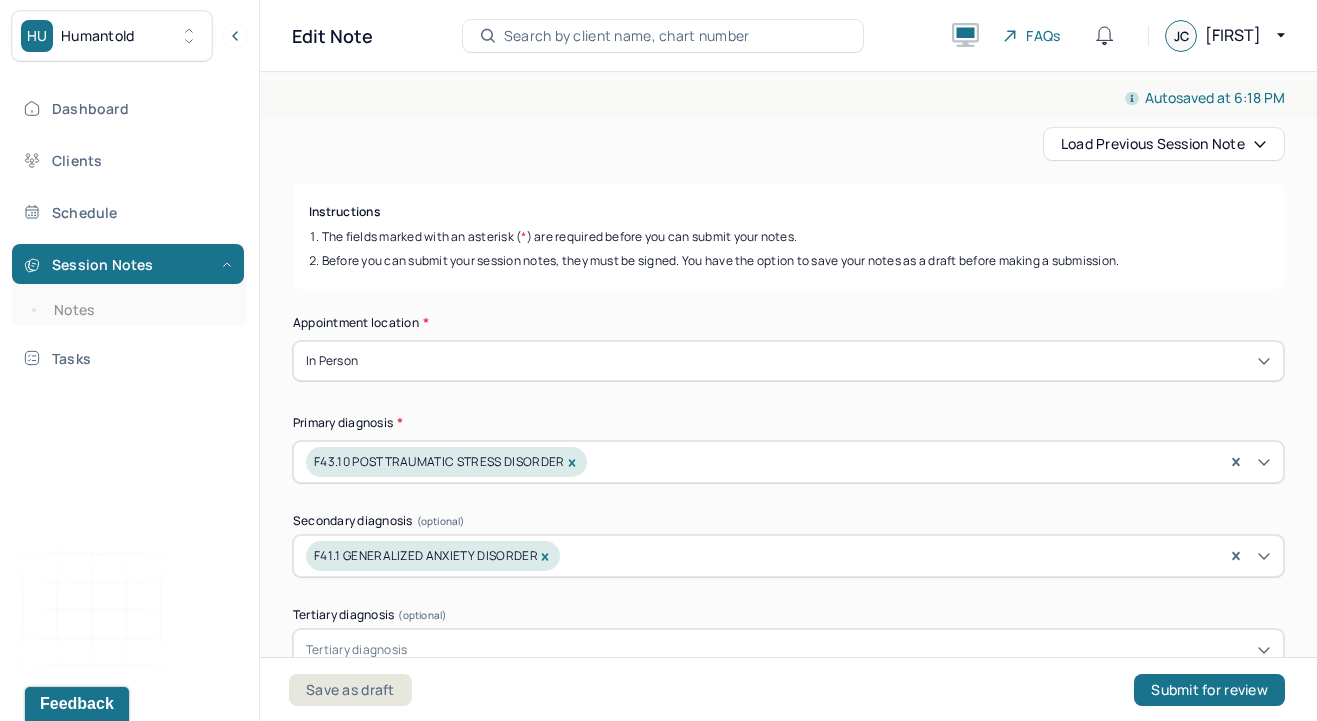 click on "In person" at bounding box center [788, 361] 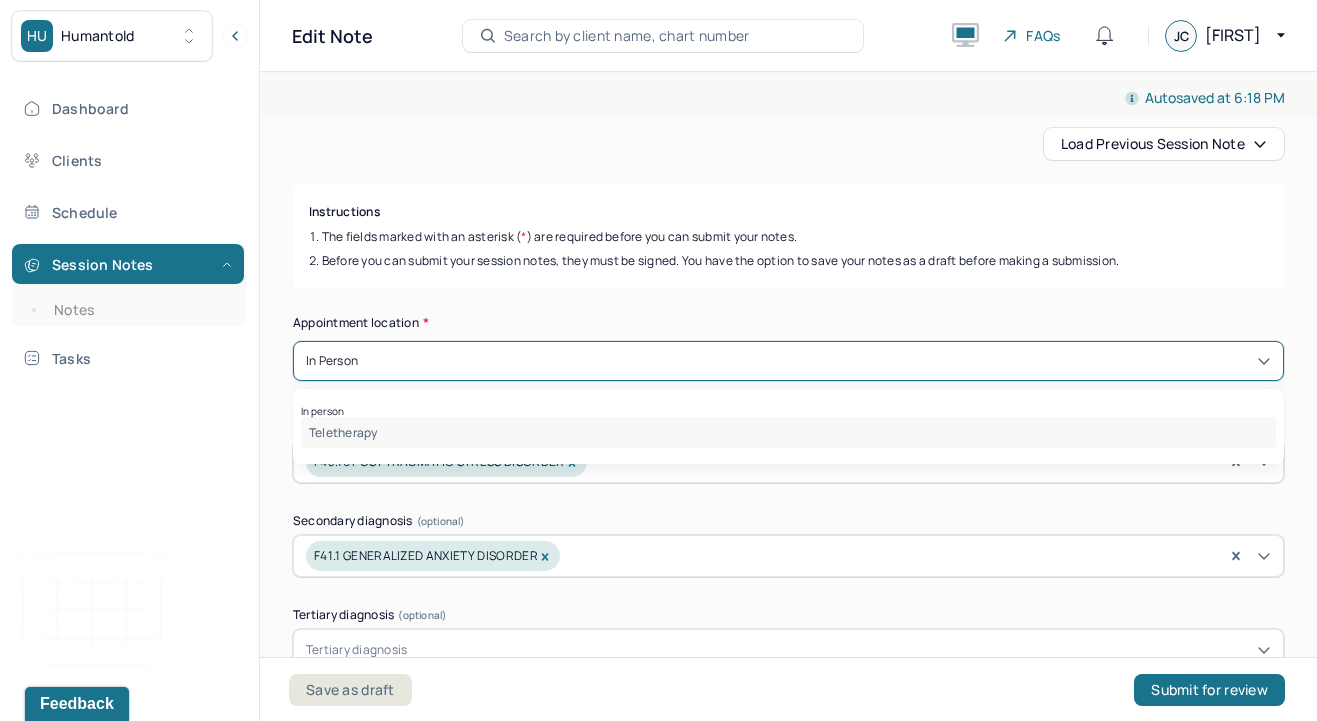 click on "Teletherapy" at bounding box center (788, 432) 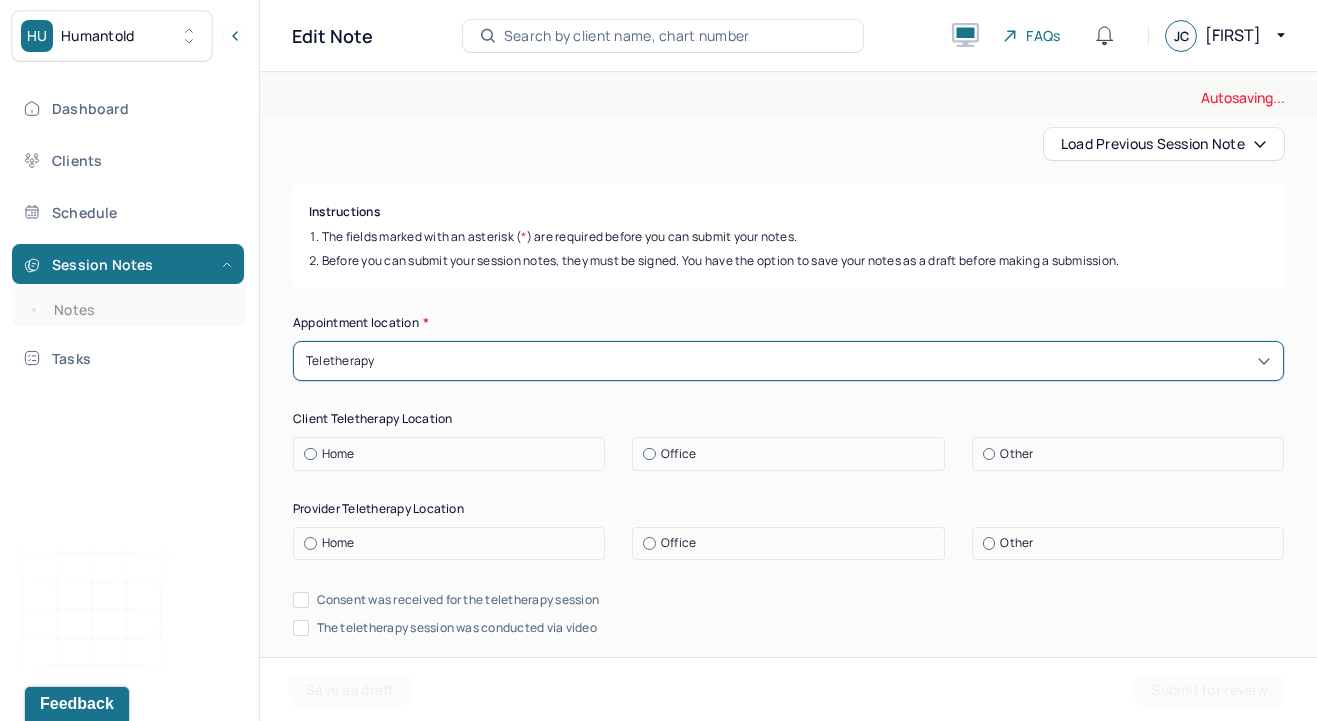 click at bounding box center [310, 454] 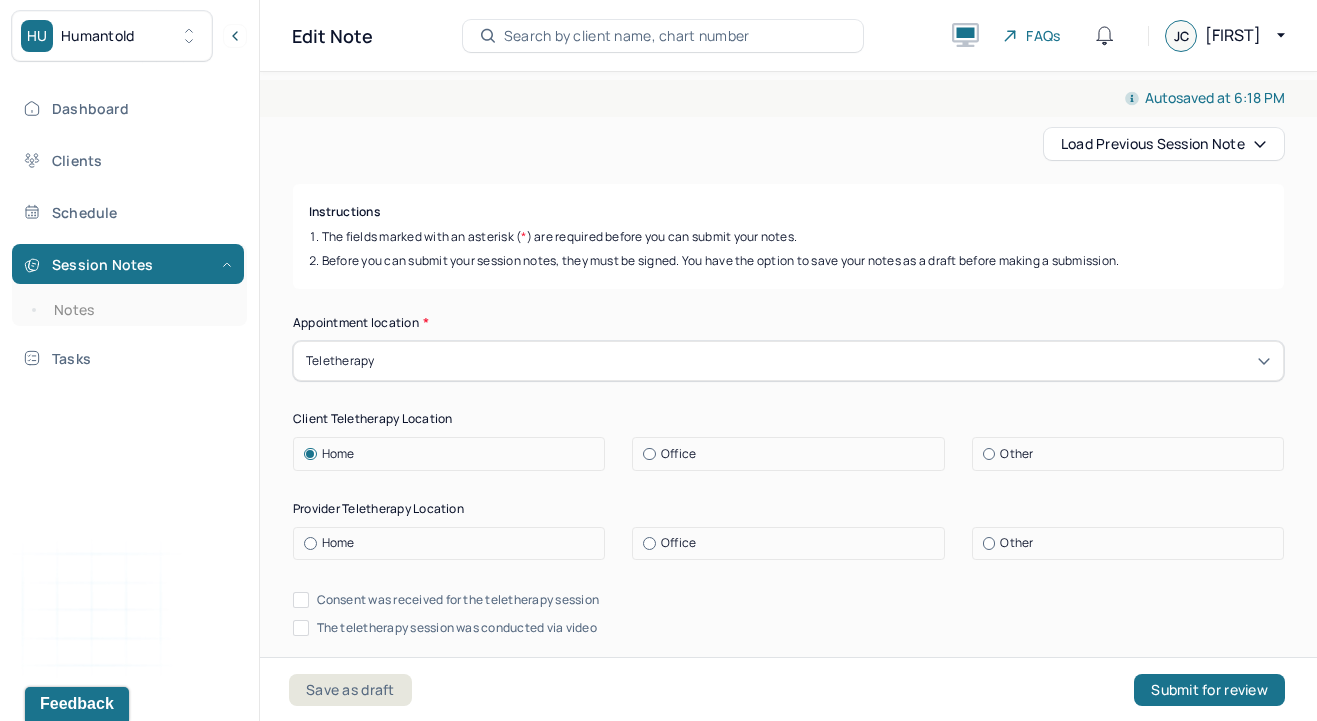 click at bounding box center [649, 543] 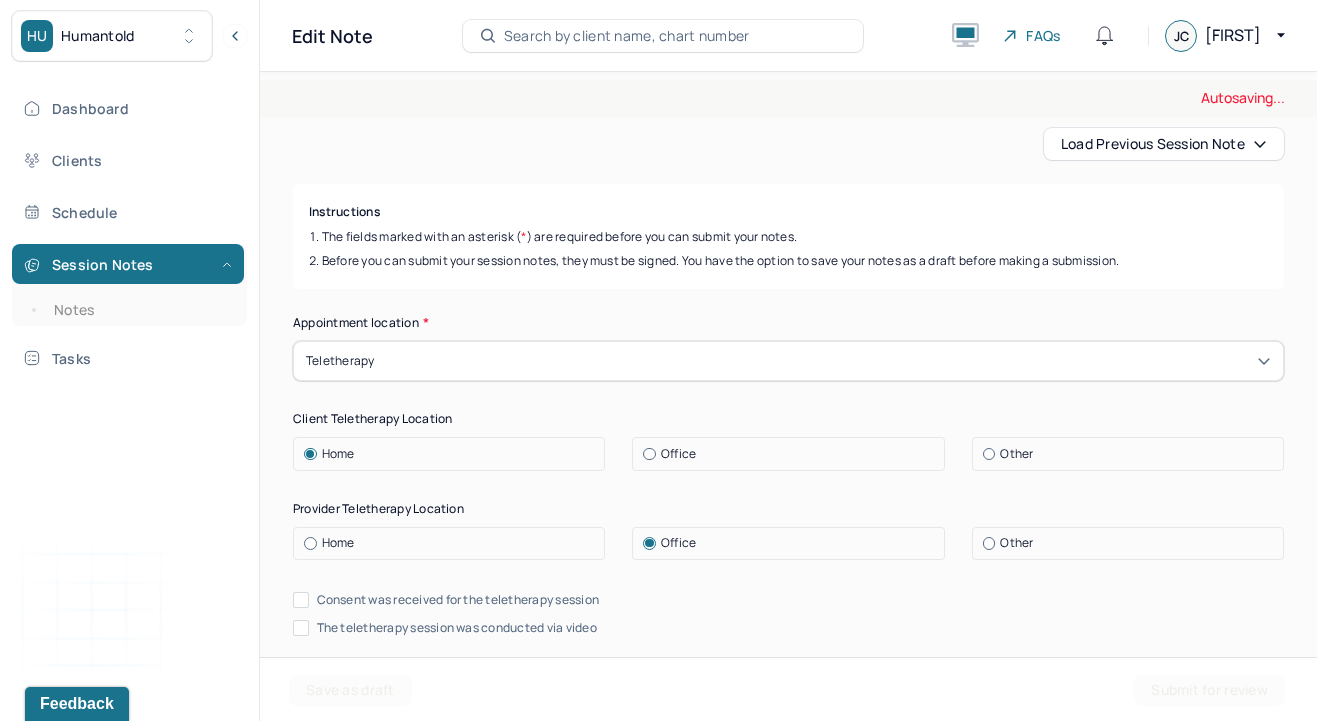 click on "Consent was received for the teletherapy session" at bounding box center [301, 600] 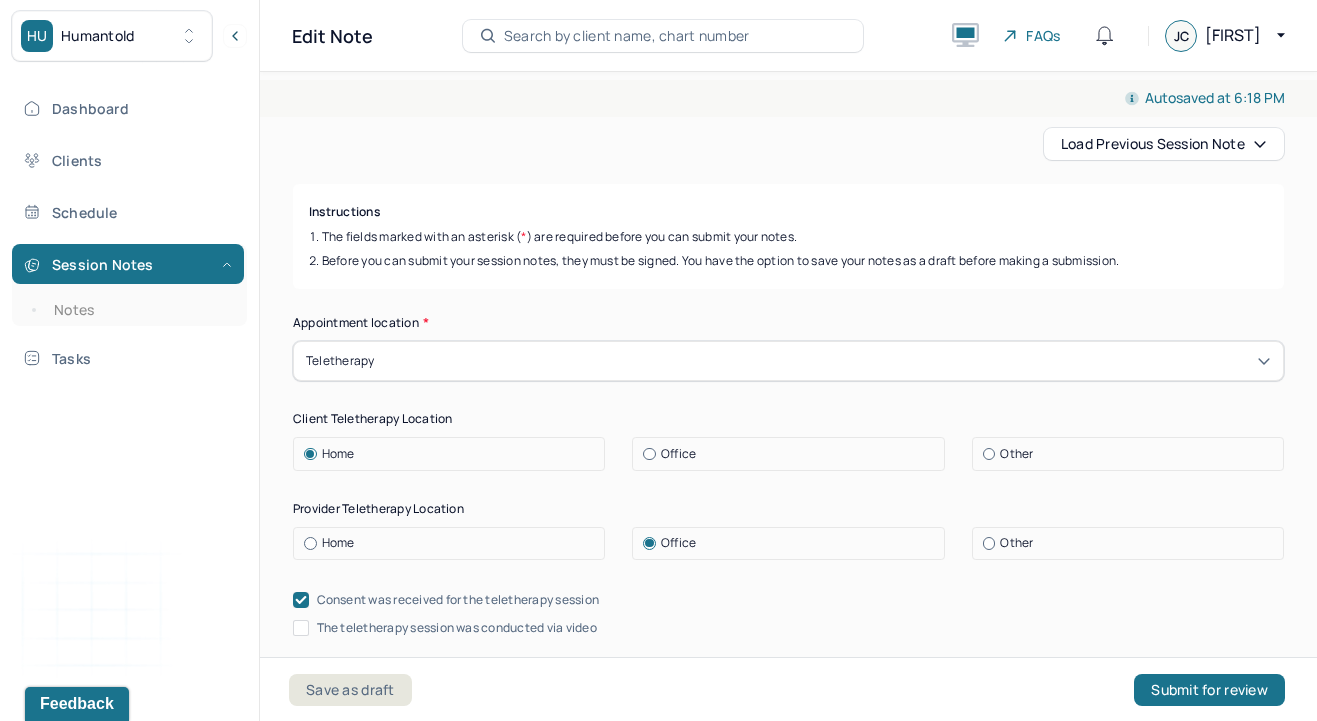 click on "The teletherapy session was conducted via video" at bounding box center (301, 628) 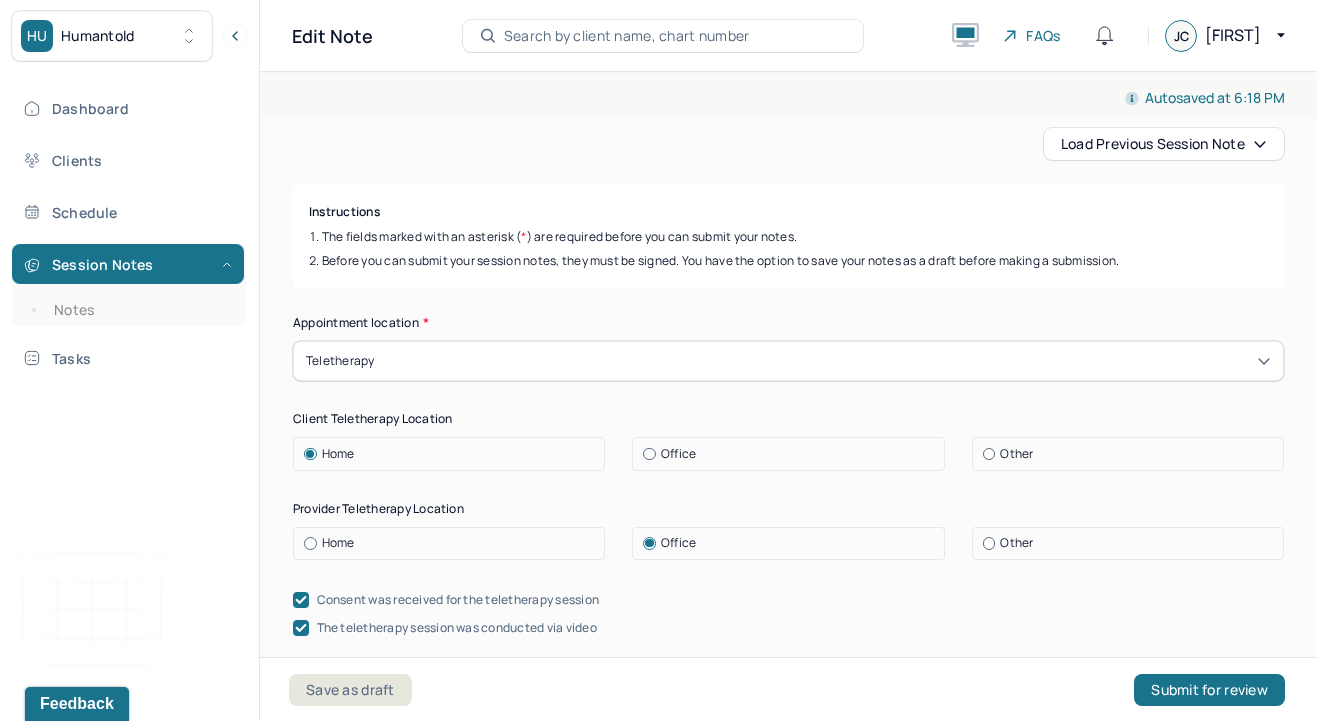 click on "Autosaved at 6:18 PM Appointment Details     Client name [FIRST] [LAST] Date of service 07/15/2025 Time 5:00pm - 6:00pm Duration 1hr Appointment type individual therapy Provider name [FIRST] [LAST] Modifier 1 95 Telemedicine Note type Individual soap note Appointment Details     Client name [FIRST] [LAST] Date of service 07/15/2025 Time 5:00pm - 6:00pm Duration 1hr Appointment type individual therapy Provider name [FIRST] [LAST] Modifier 1 95 Telemedicine Note type Individual soap note   Load previous session note   Instructions The fields marked with an asterisk ( * ) are required before you can submit your notes. Before you can submit your session notes, they must be signed. You have the option to save your notes as a draft before making a submission. Appointment location * Teletherapy Client Teletherapy Location Home Office Other Provider Teletherapy Location Home Office Other Consent was received for the teletherapy session The teletherapy session was conducted via video Primary diagnosis * Secondary diagnosis *" at bounding box center (788, 392) 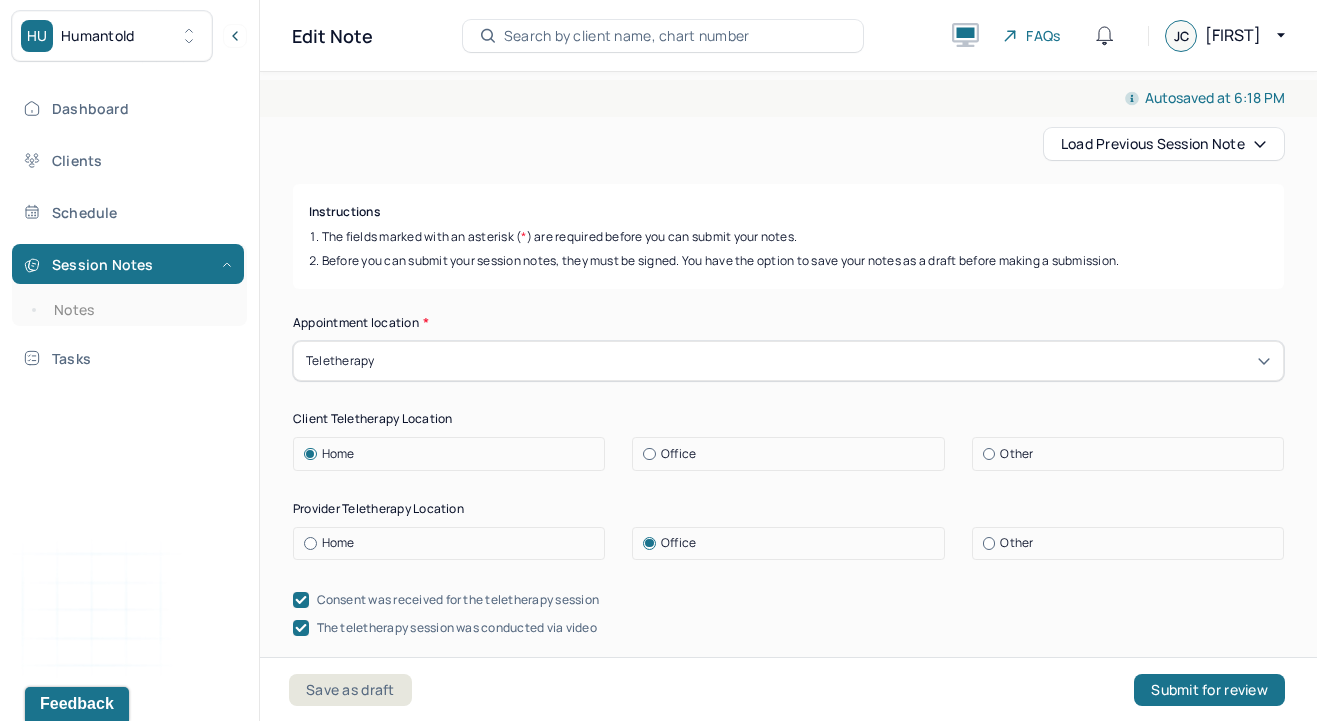 click on "Autosaved at 6:18 PM Appointment Details     Client name [FIRST] [LAST] Date of service 07/15/2025 Time 5:00pm - 6:00pm Duration 1hr Appointment type individual therapy Provider name [FIRST] [LAST] Modifier 1 95 Telemedicine Note type Individual soap note Appointment Details     Client name [FIRST] [LAST] Date of service 07/15/2025 Time 5:00pm - 6:00pm Duration 1hr Appointment type individual therapy Provider name [FIRST] [LAST] Modifier 1 95 Telemedicine Note type Individual soap note   Load previous session note   Instructions The fields marked with an asterisk ( * ) are required before you can submit your notes. Before you can submit your session notes, they must be signed. You have the option to save your notes as a draft before making a submission. Appointment location * Teletherapy Client Teletherapy Location Home Office Other Provider Teletherapy Location Home Office Other Consent was received for the teletherapy session The teletherapy session was conducted via video Primary diagnosis * Secondary diagnosis *" at bounding box center (788, 392) 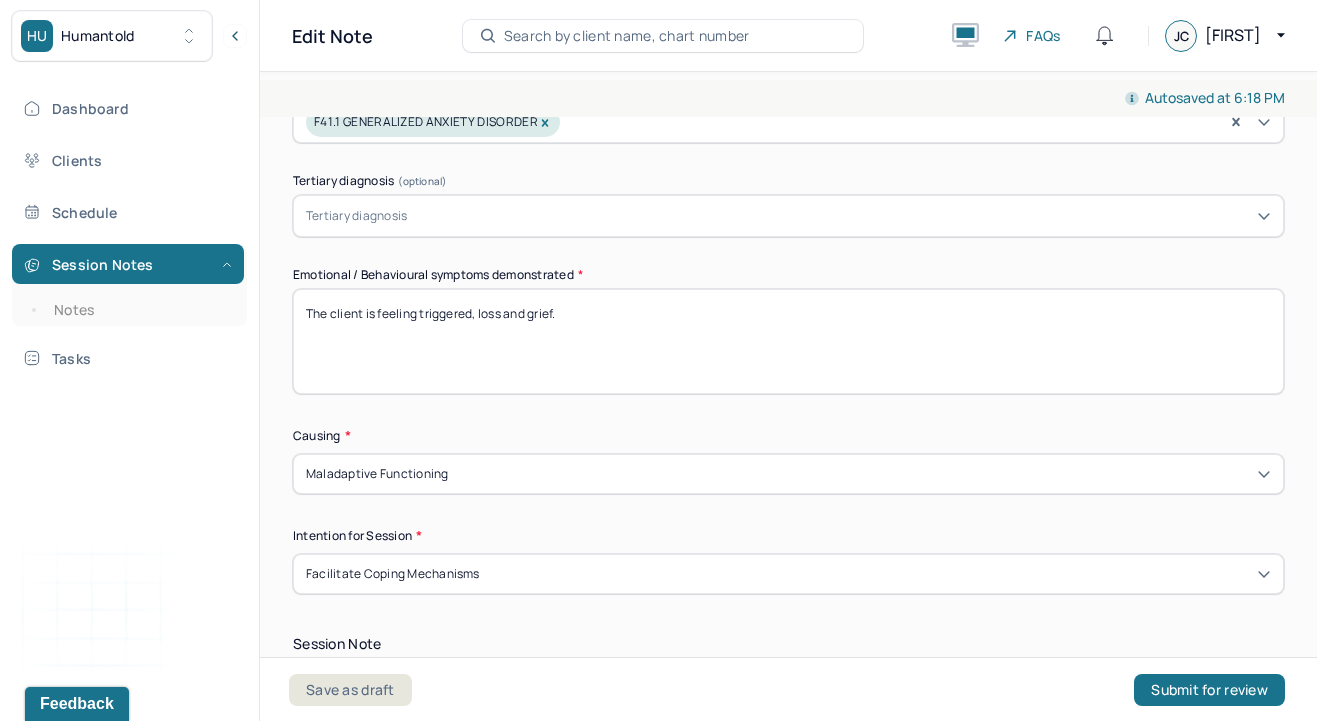 scroll, scrollTop: 960, scrollLeft: 0, axis: vertical 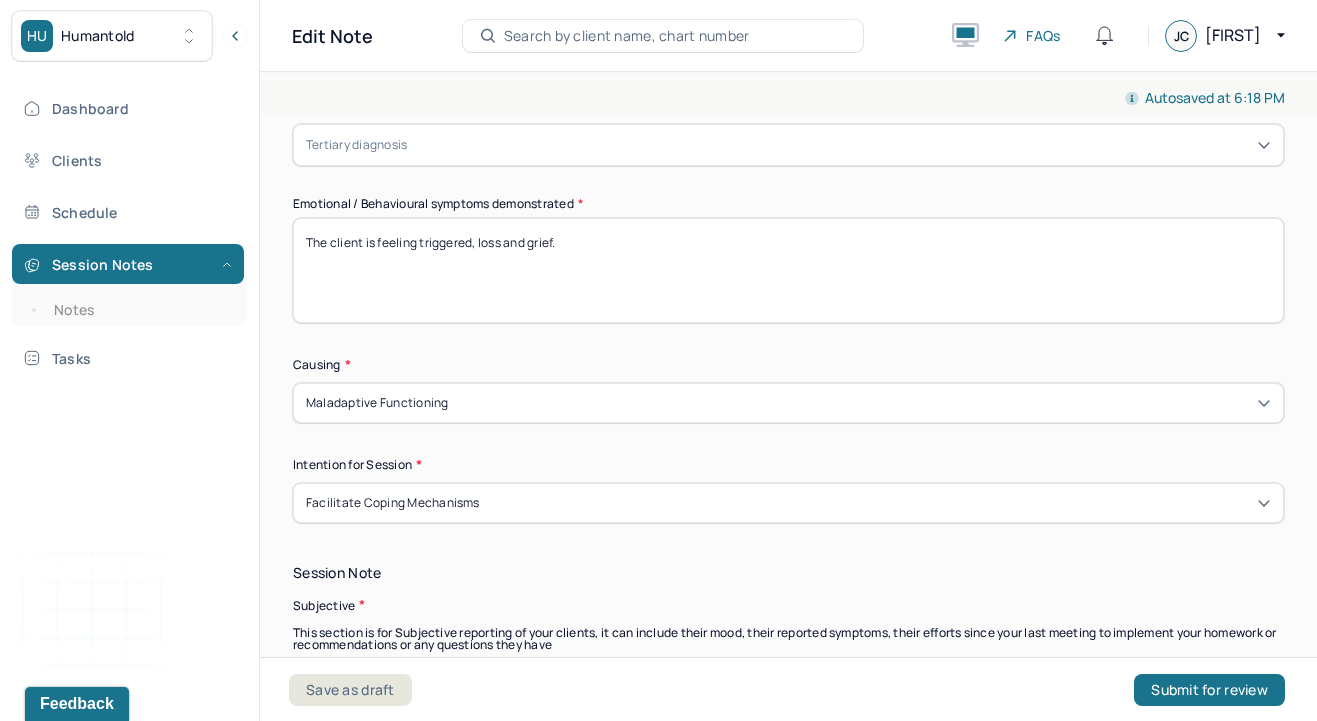 drag, startPoint x: 604, startPoint y: 246, endPoint x: 421, endPoint y: 238, distance: 183.17477 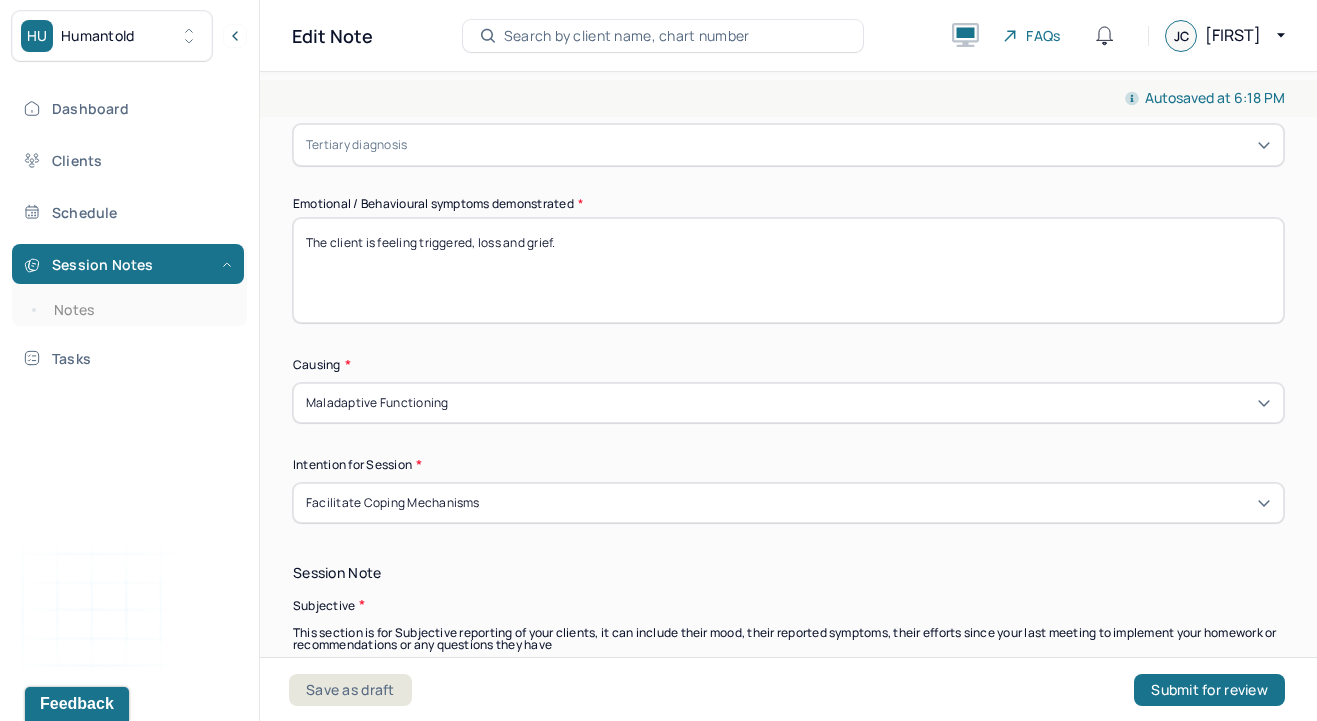 click on "The client is feeling triggered, loss and grief." at bounding box center (788, 270) 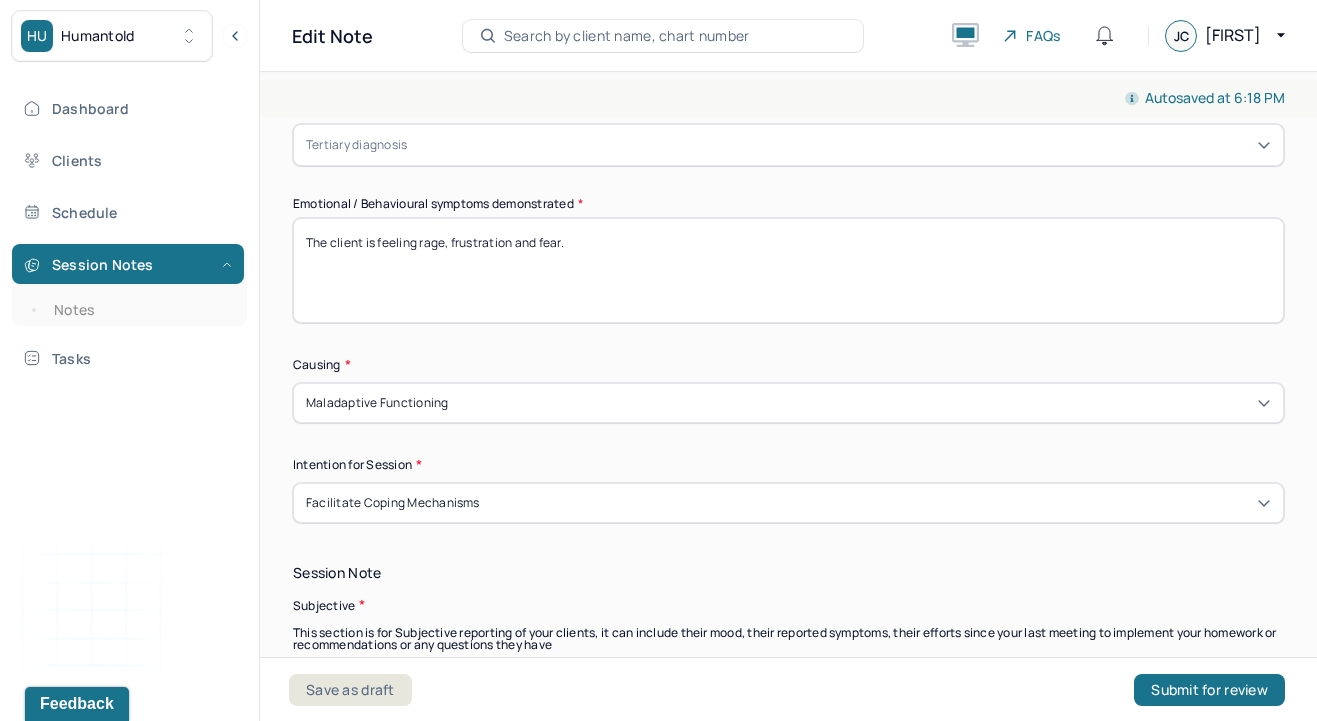 type on "The client is feeling rage, frustration and fear." 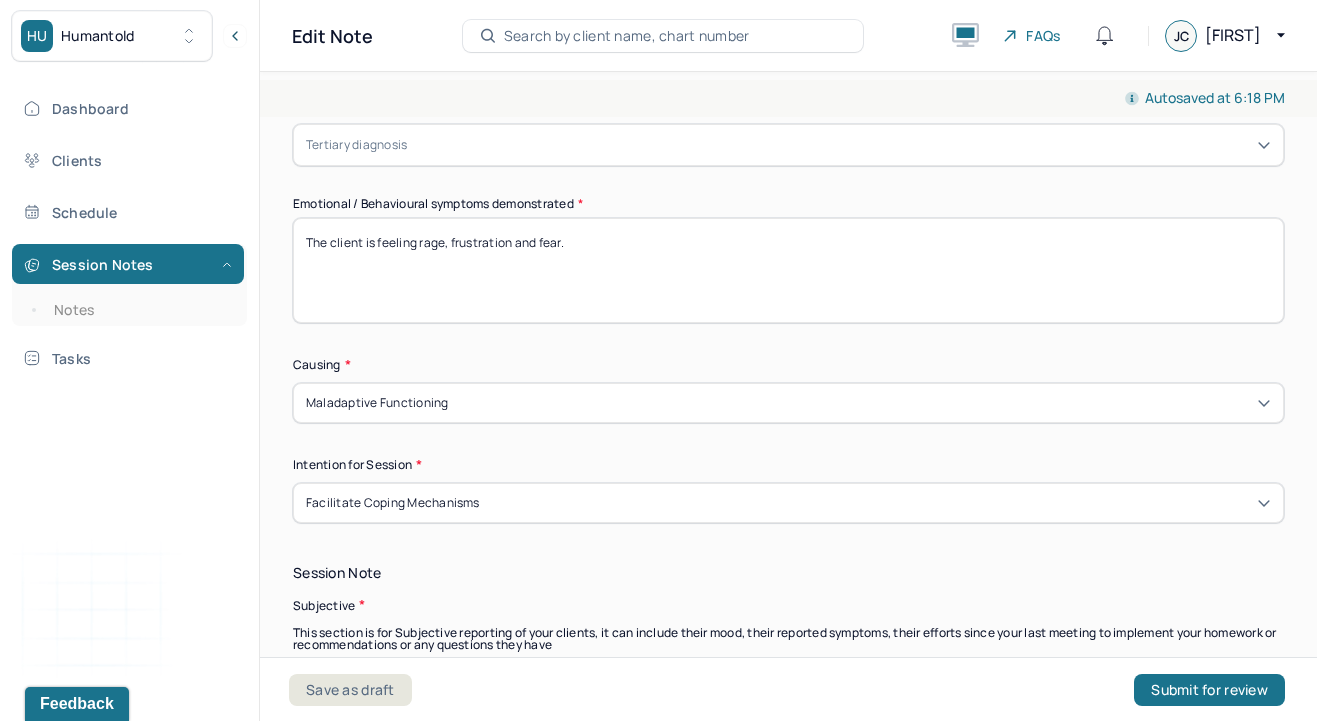 click on "Appointment location * Teletherapy Client Teletherapy Location Home Office Other Provider Teletherapy Location Home Office Other Consent was received for the teletherapy session The teletherapy session was conducted via video Primary diagnosis * F43.10 POSTTRAUMATIC STRESS DISORDER Secondary diagnosis (optional) F41.1 GENERALIZED ANXIETY DISORDER Tertiary diagnosis (optional) Tertiary diagnosis Emotional / Behavioural symptoms demonstrated * The client is feeling rage,  Causing * Maladaptive Functioning Intention for Session * Facilitate coping mechanisms" at bounding box center [788, 38] 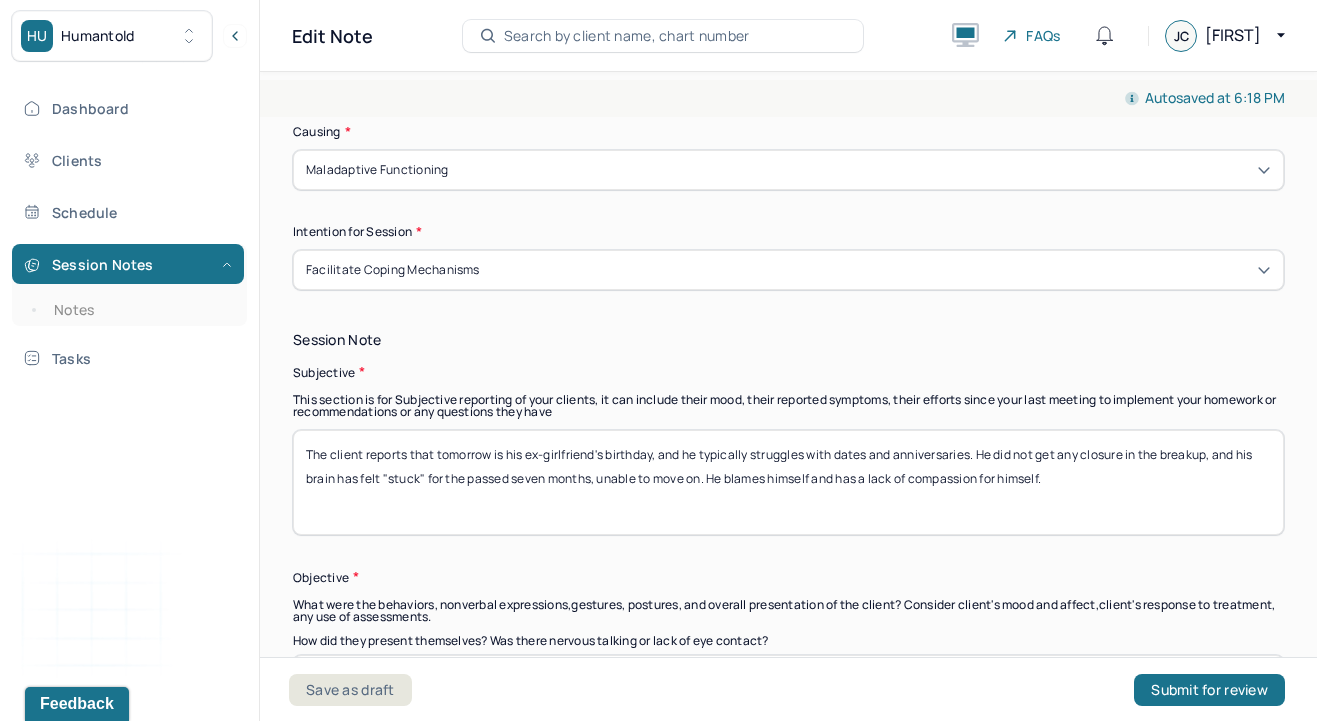 scroll, scrollTop: 1200, scrollLeft: 0, axis: vertical 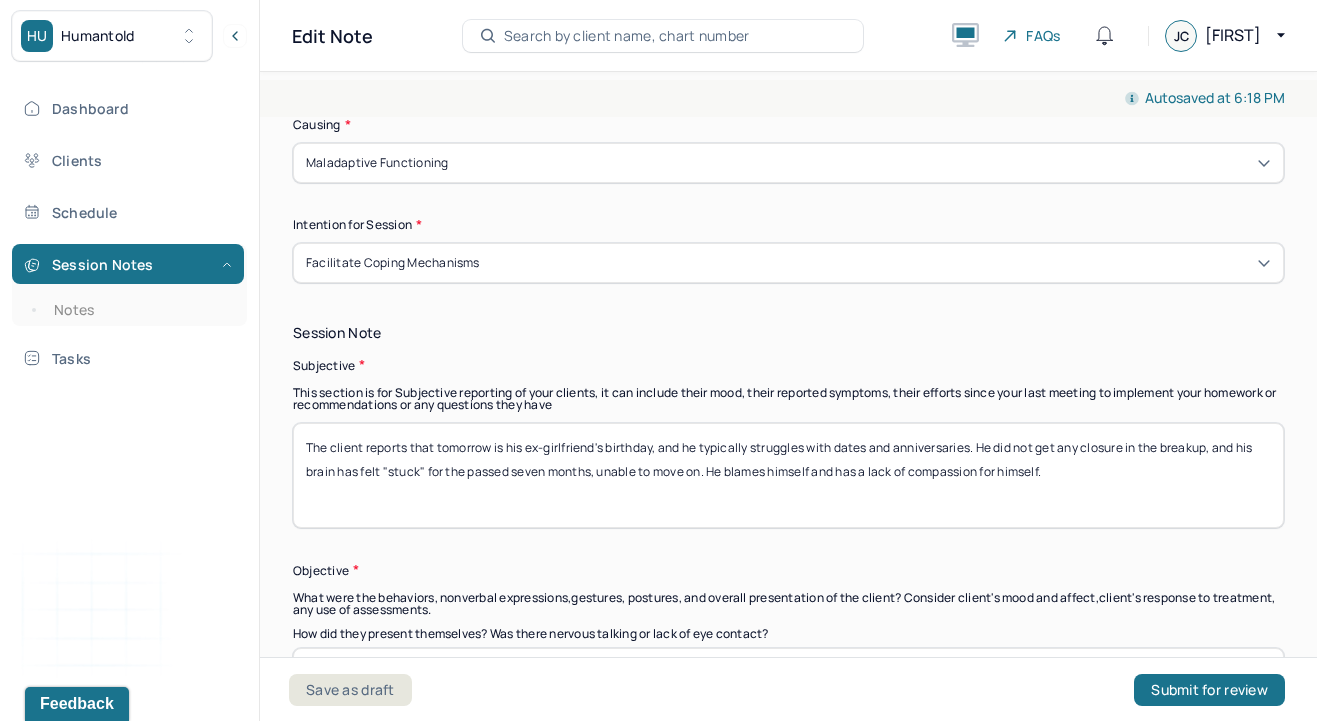 drag, startPoint x: 576, startPoint y: 490, endPoint x: 365, endPoint y: 437, distance: 217.5546 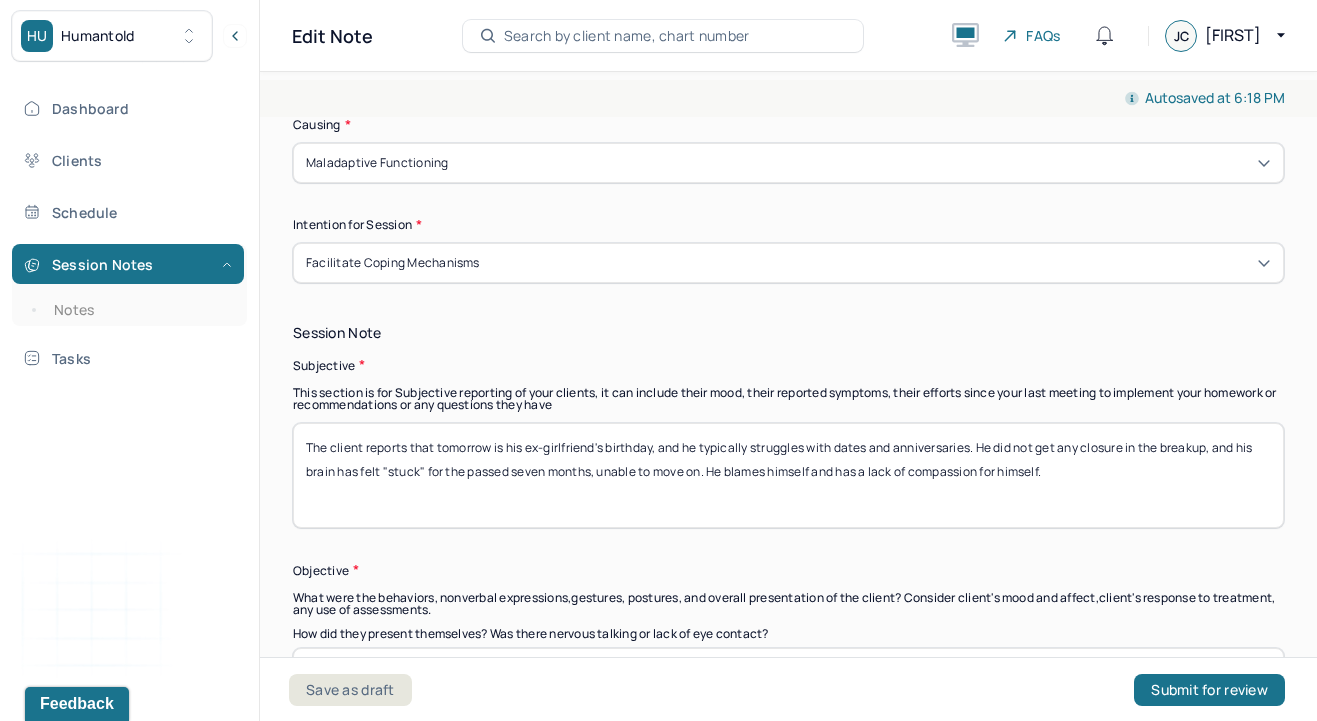 click on "The client reports that tomorrow is his ex-girlfriend's birthday, and he typically struggles with dates and anniversaries. He did not get any closure in the breakup, and his brain has felt "stuck" for the passed seven months, unable to move on. He blames himself and has a lack of compassion for himself." at bounding box center [788, 475] 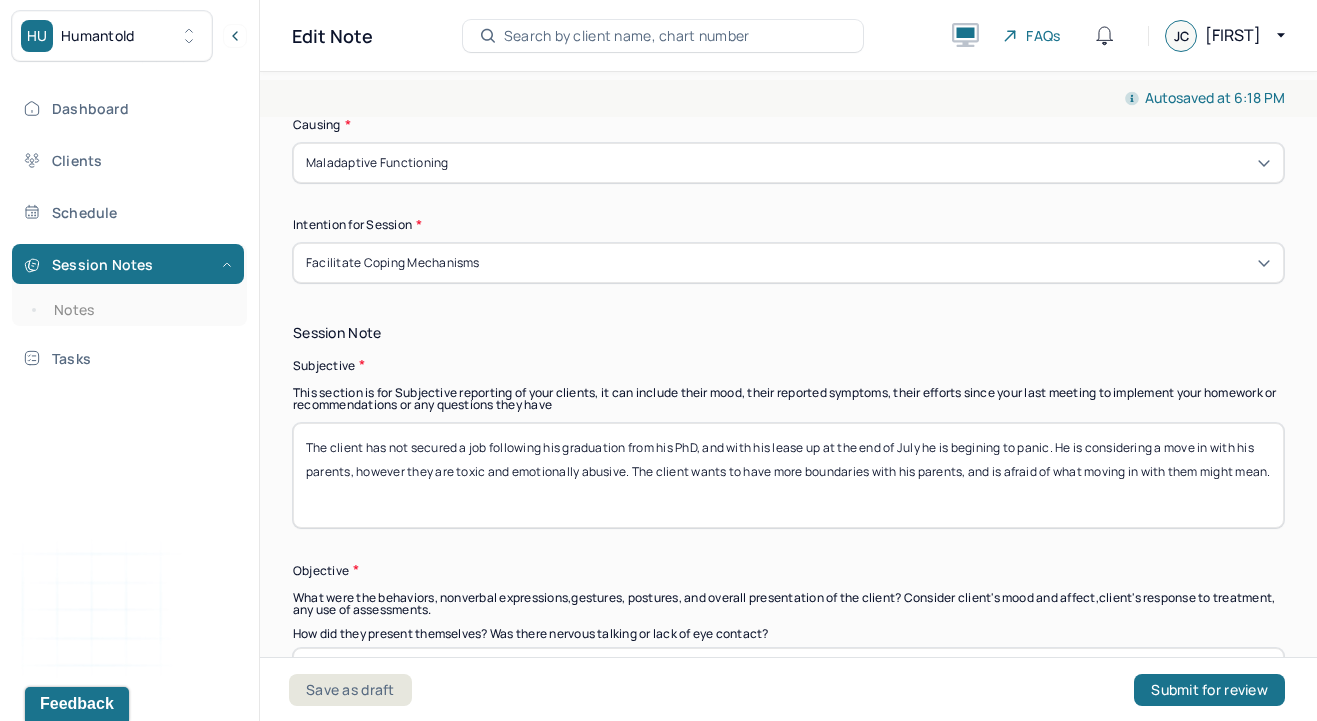 click on "The client reports that tomorrow is his ex-girlfriend's birthday, and he typically struggles with dates and anniversaries. He did not get any closure in the breakup, and his brain has felt "stuck" for the passed seven months, unable to move on. He blames himself and has a lack of compassion for himself." at bounding box center (788, 475) 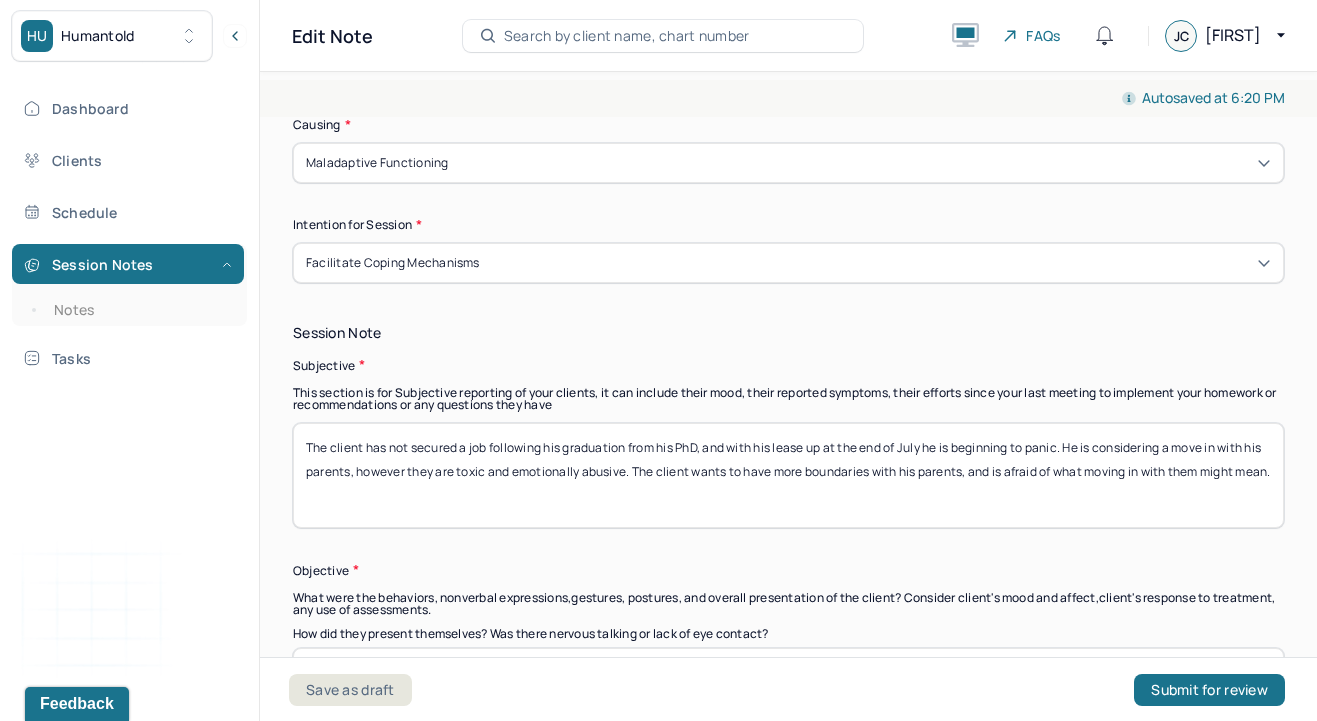click on "The client has not secured a job following his graduation from his PhD, and with his lease up at the end of July he is begining to panic. He is considering a move in with his parents, however they are toxic and emotionally abusive. The client wants to have more boundaries with his parents, and is afraid of what moving in with them might mean." at bounding box center (788, 475) 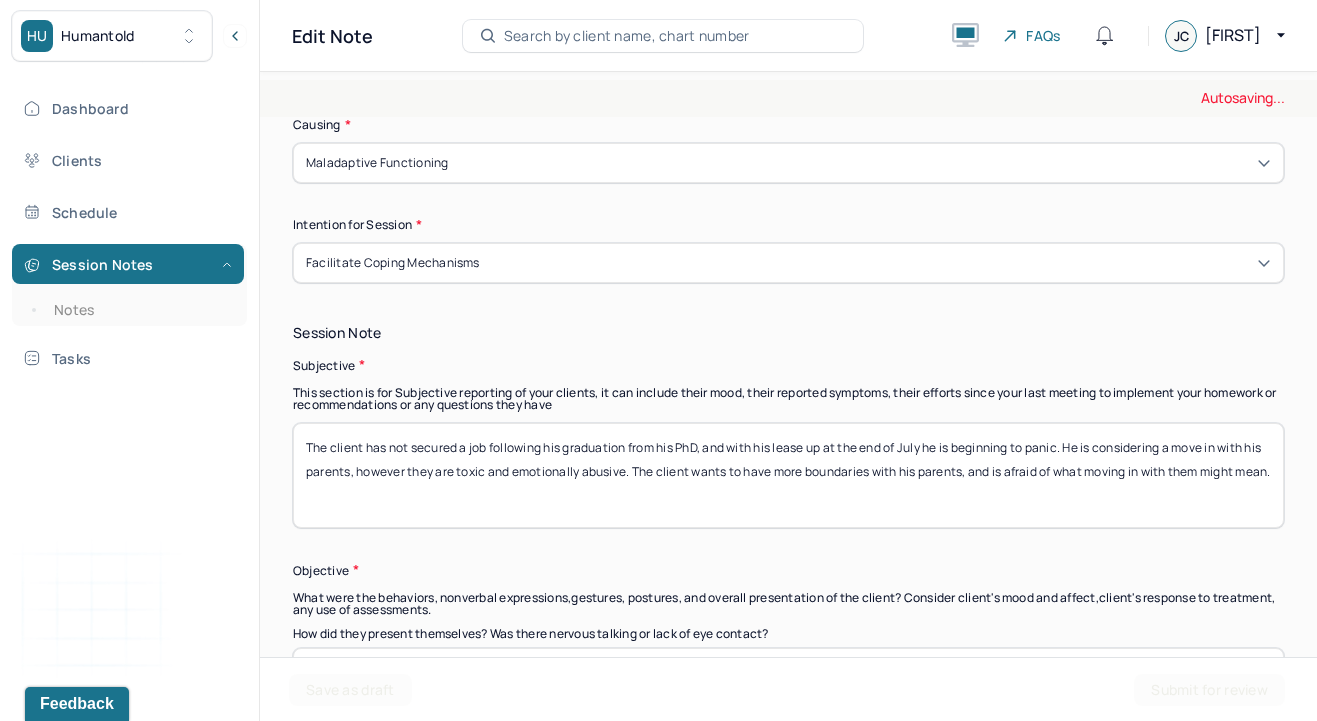 type on "The client has not secured a job following his graduation from his PhD, and with his lease up at the end of July he is beginning to panic. He is considering a move in with his parents, however they are toxic and emotionally abusive. The client wants to have more boundaries with his parents, and is afraid of what moving in with them might mean." 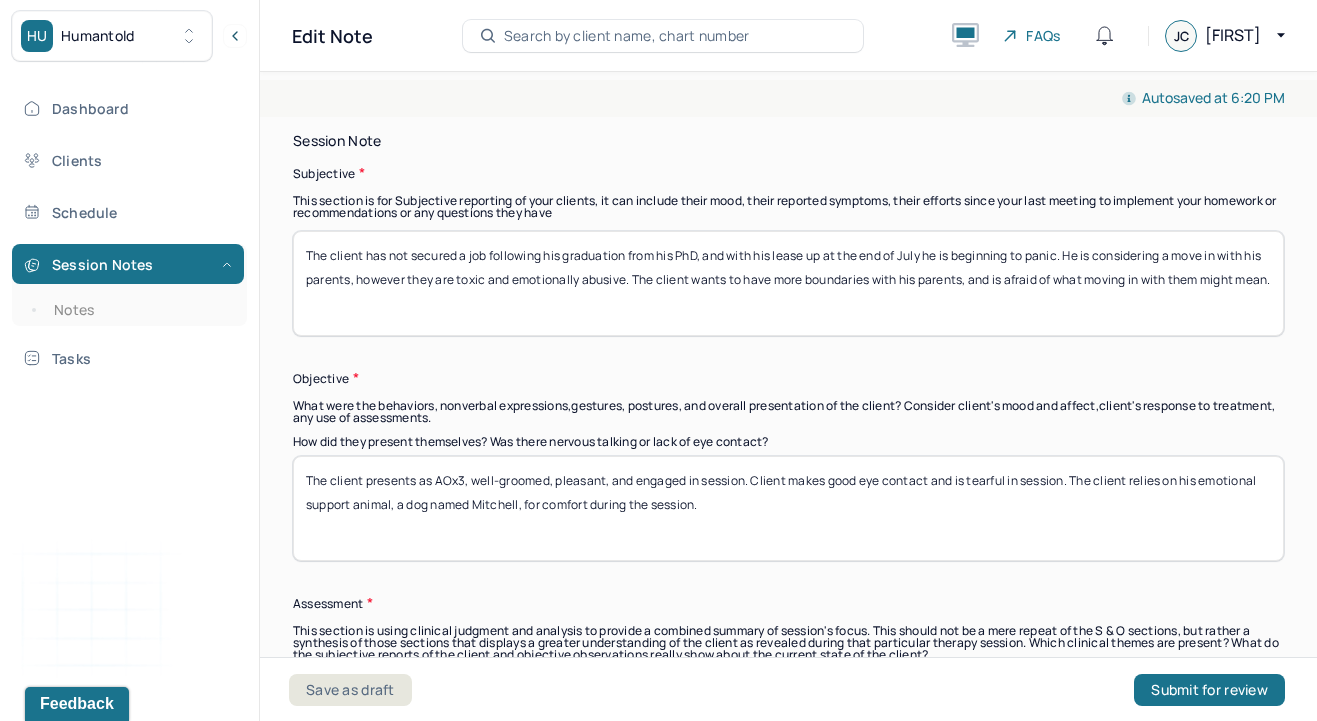 scroll, scrollTop: 1400, scrollLeft: 0, axis: vertical 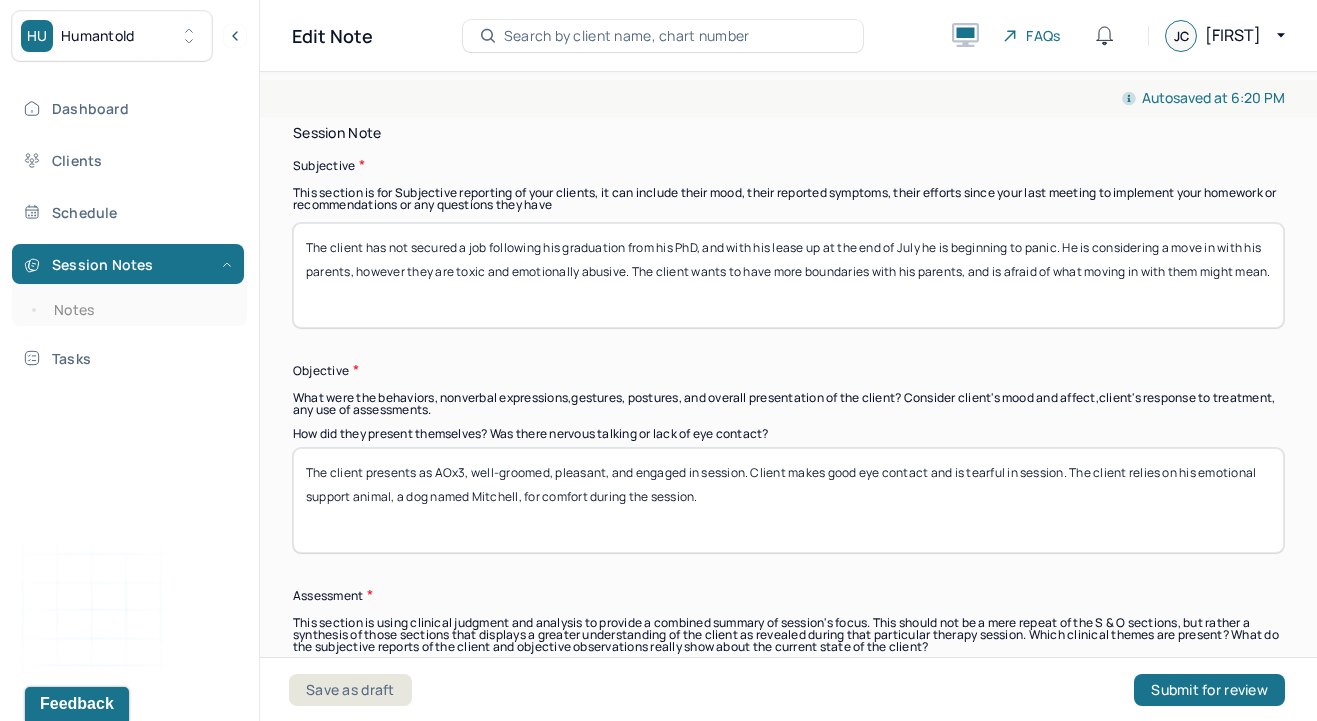 click on "The client presents as AOx3, well-groomed, pleasant, and engaged in session. Client makes good eye contact and is tearful in session. The client relies on his emotional support animal, a dog named Mitchell, for comfort during the session." at bounding box center (788, 500) 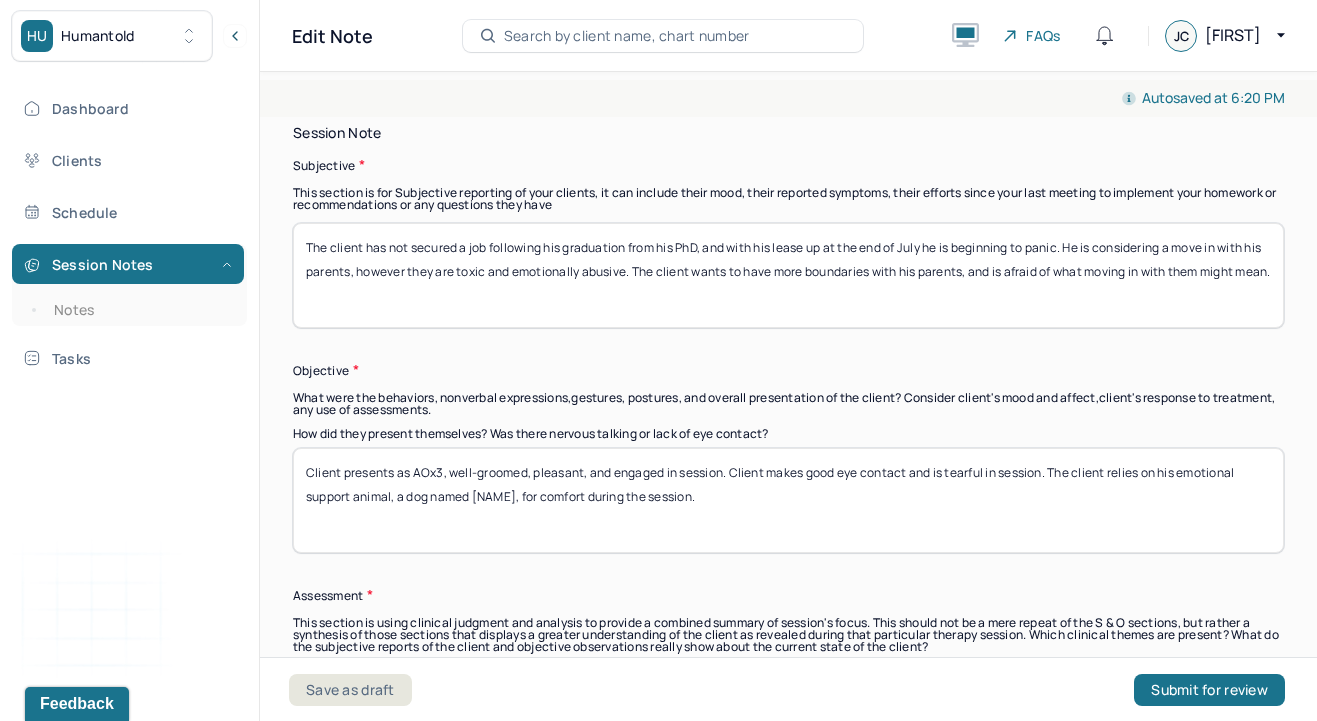 drag, startPoint x: 793, startPoint y: 499, endPoint x: 1051, endPoint y: 470, distance: 259.62473 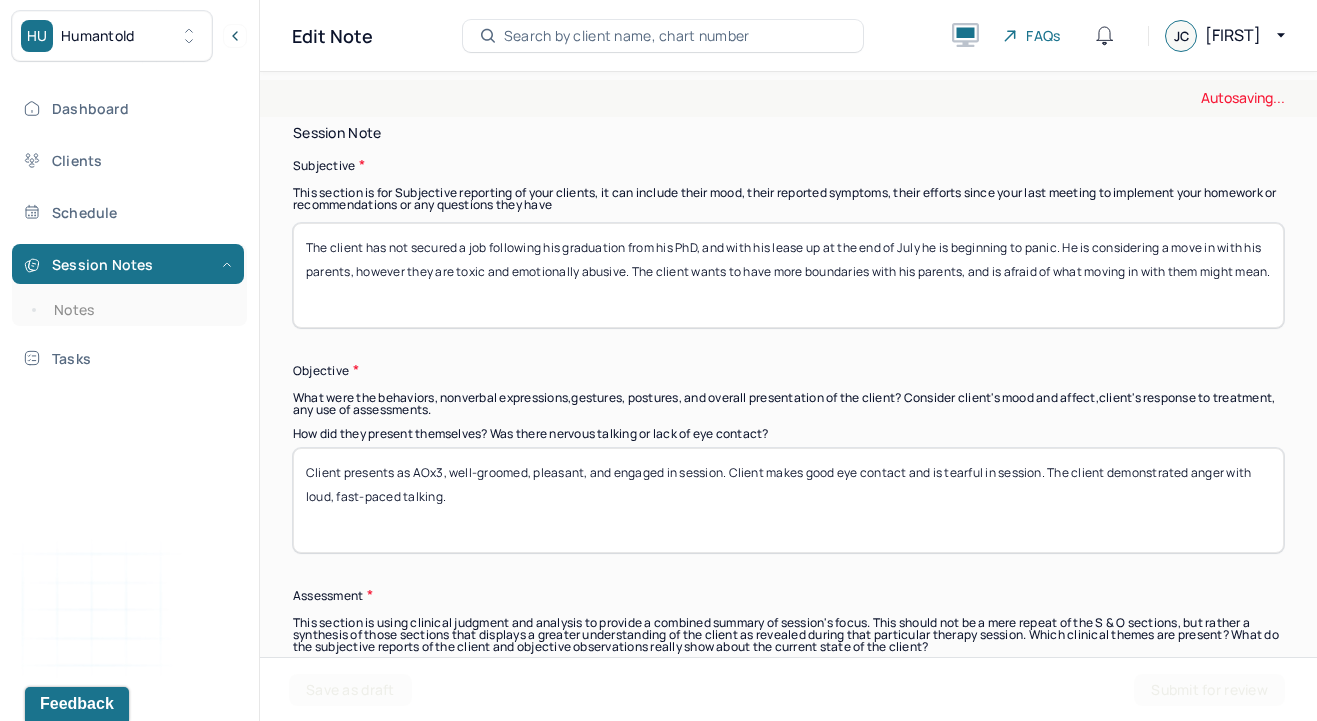 type on "Client presents as AOx3, well-groomed, pleasant, and engaged in session. Client makes good eye contact and is tearful in session. The client demonstrated anger with loud, fast-paced talking." 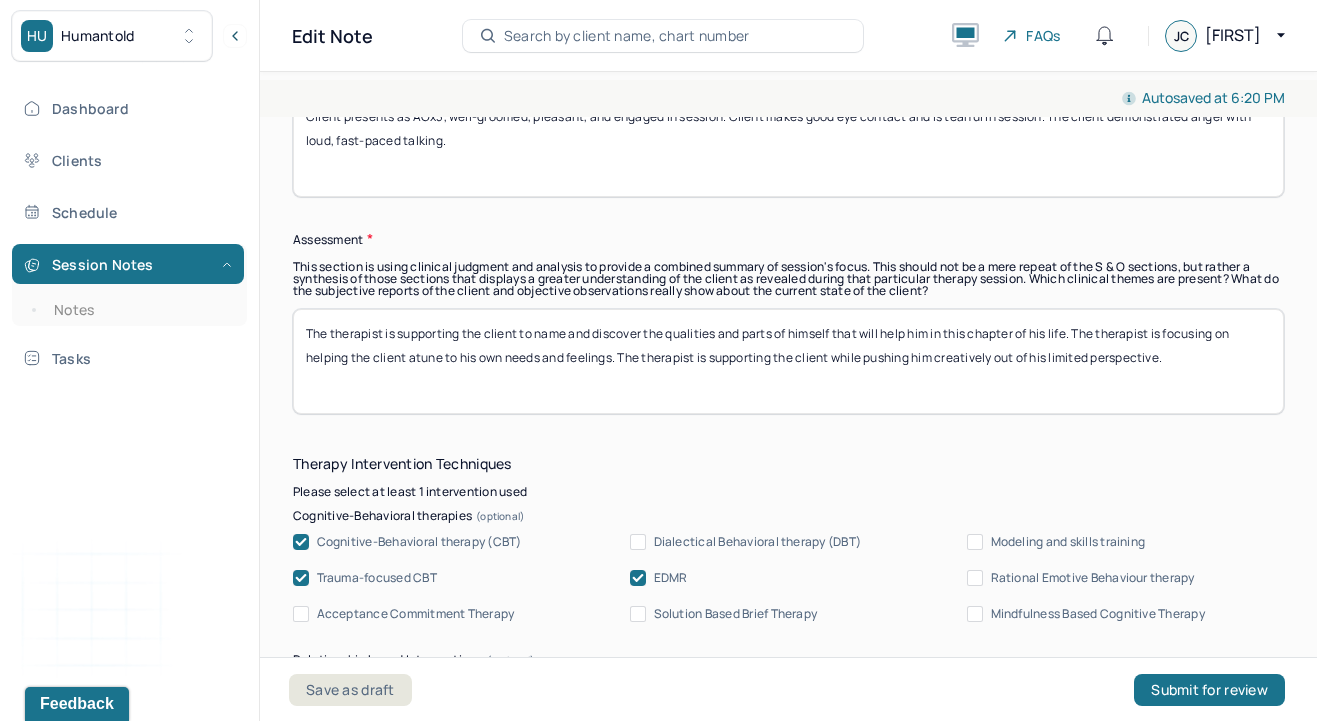 scroll, scrollTop: 1760, scrollLeft: 0, axis: vertical 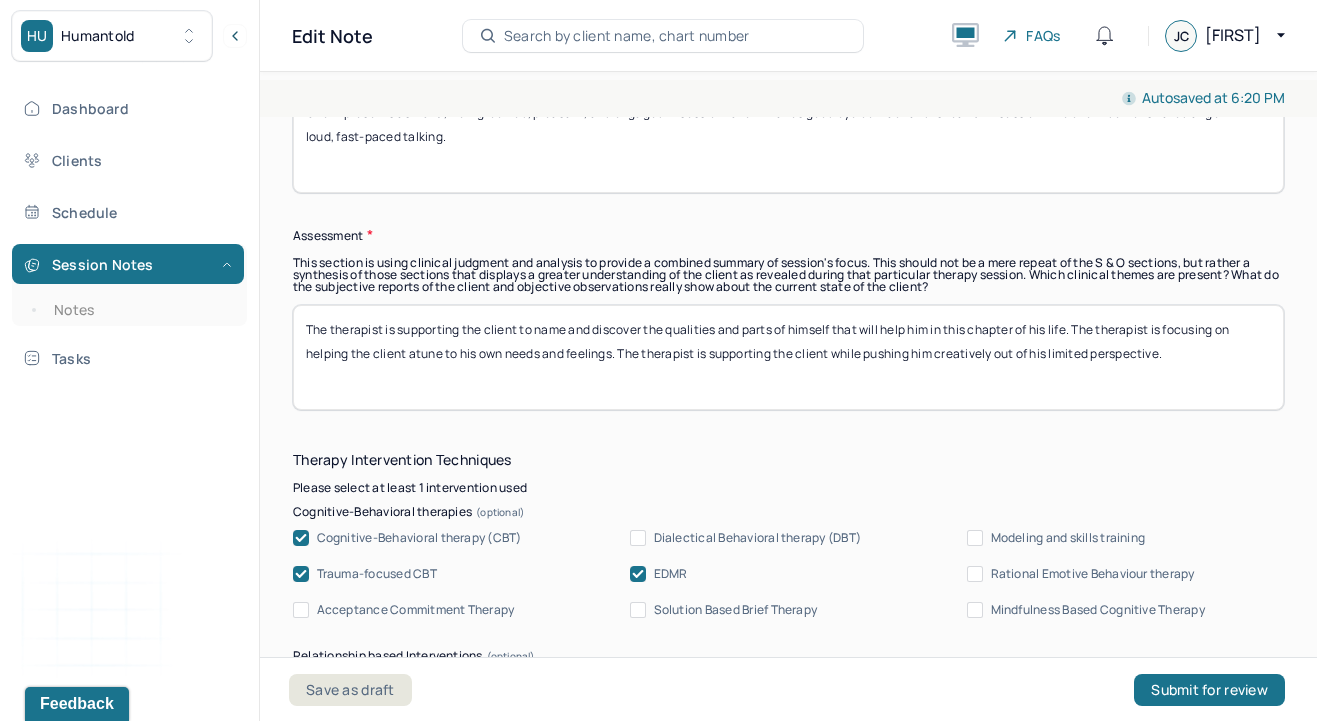 drag, startPoint x: 1067, startPoint y: 327, endPoint x: 402, endPoint y: 322, distance: 665.0188 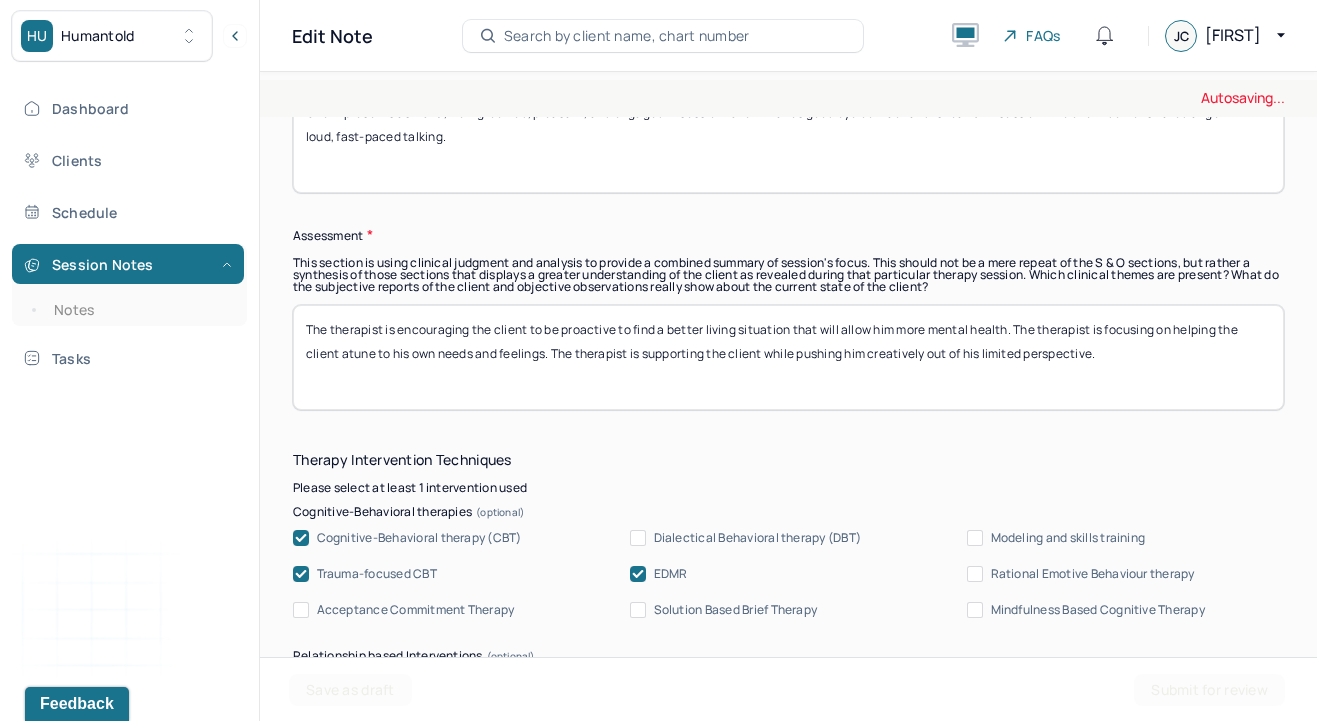 type on "The therapist is encouraging the client to be proactive to find a better living situation that will allow him more mental health. The therapist is focusing on helping the client atune to his own needs and feelings. The therapist is supporting the client while pushing him creatively out of his limited perspective." 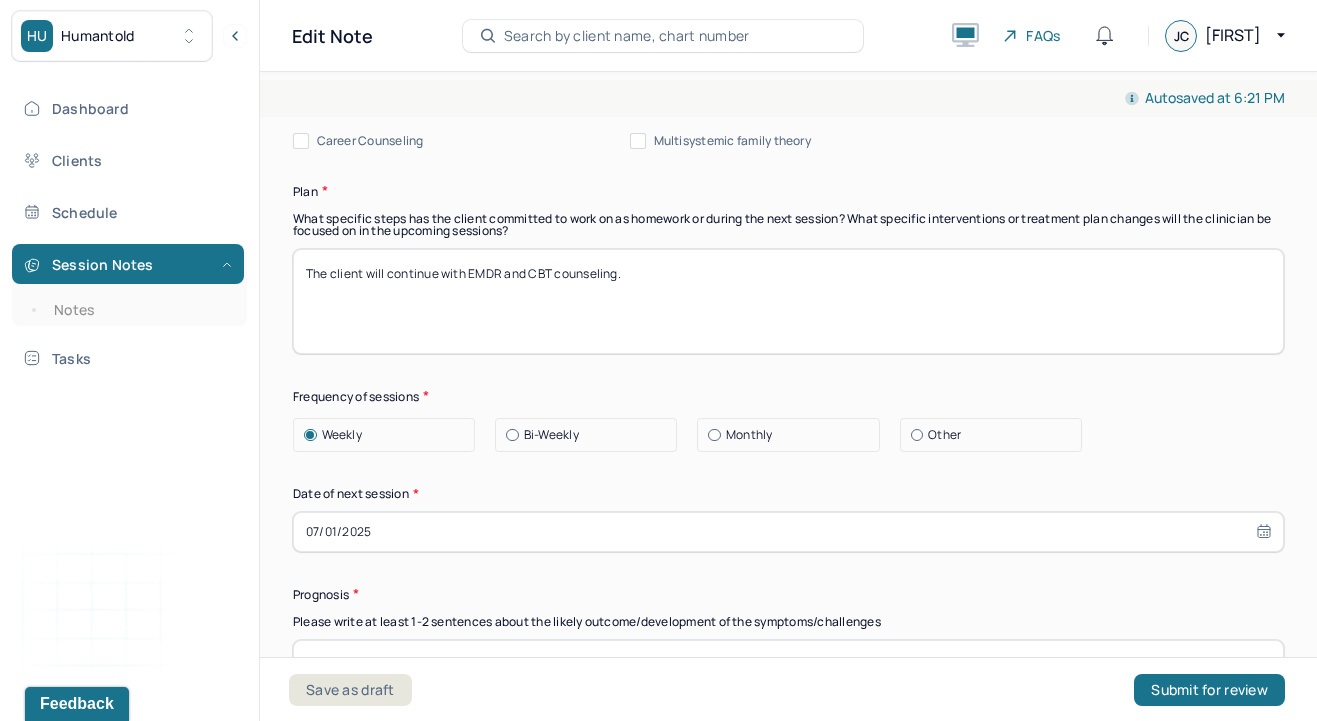 scroll, scrollTop: 2520, scrollLeft: 0, axis: vertical 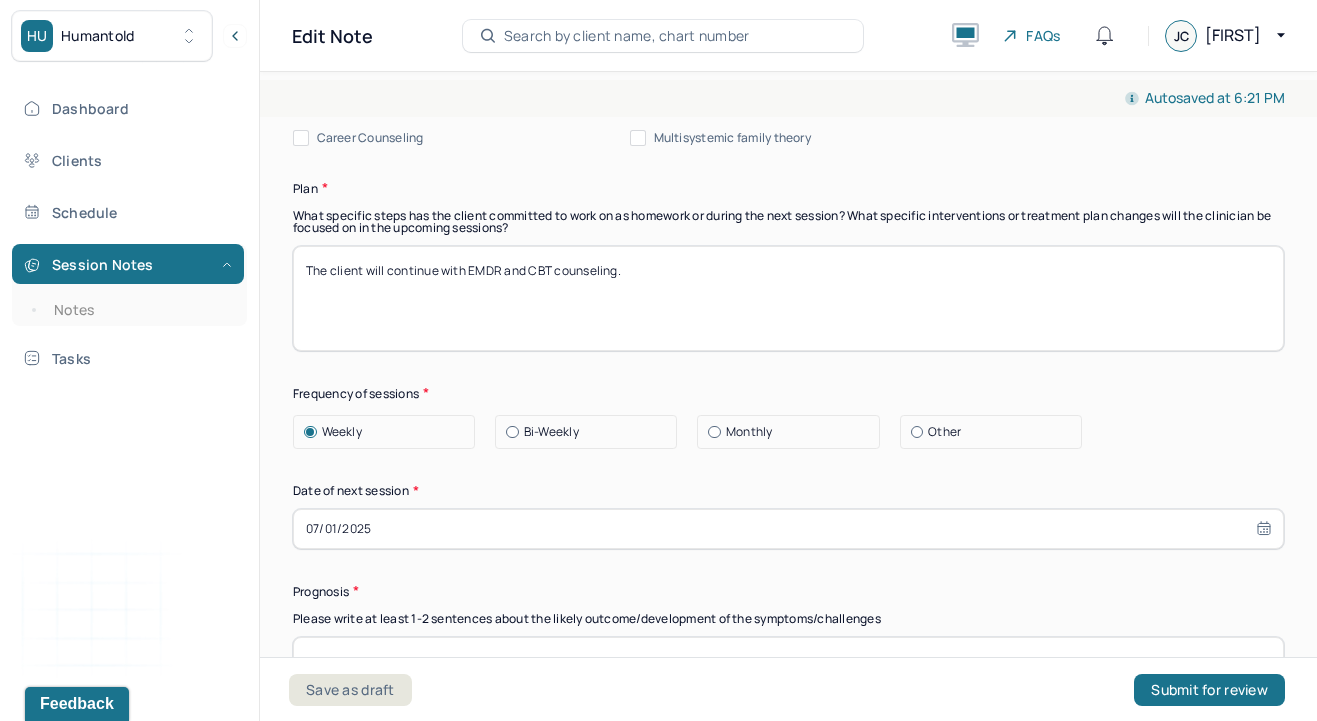 click on "The client will continue with EMDR and CBT counseling." at bounding box center [788, 298] 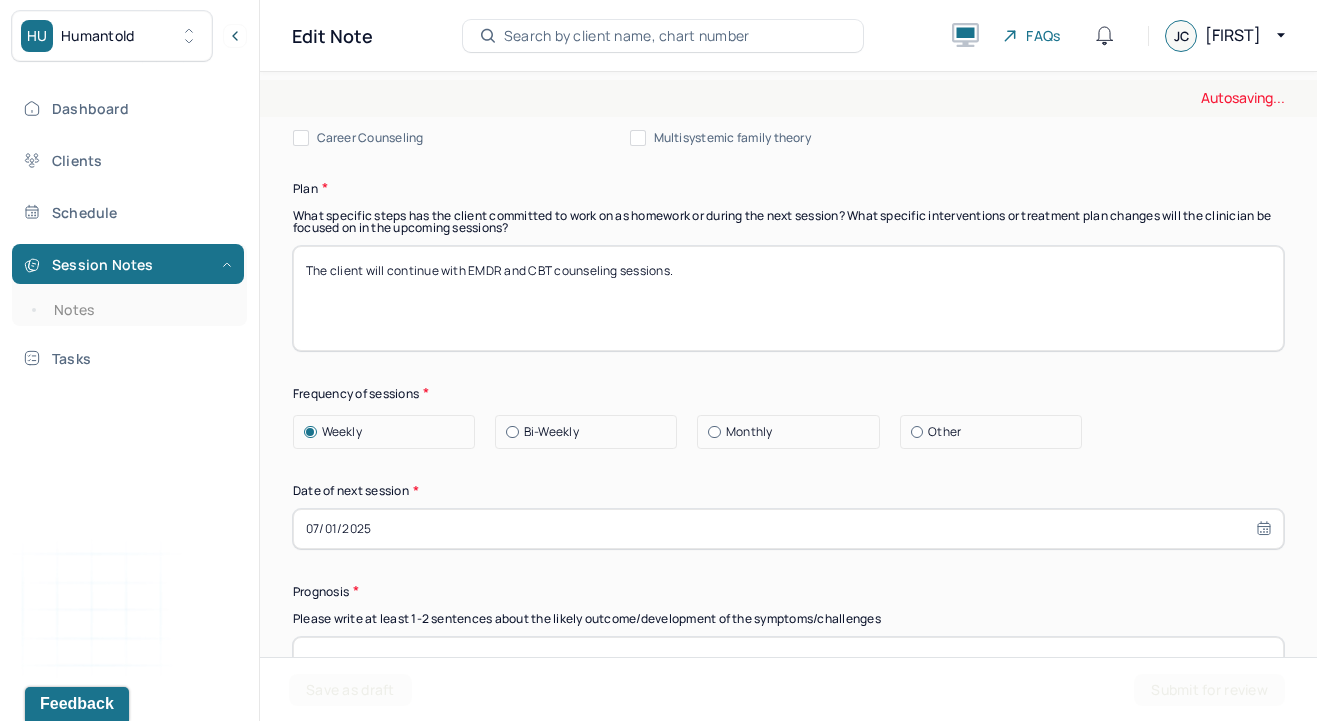 type on "The client will continue with EMDR and CBT counseling sessions." 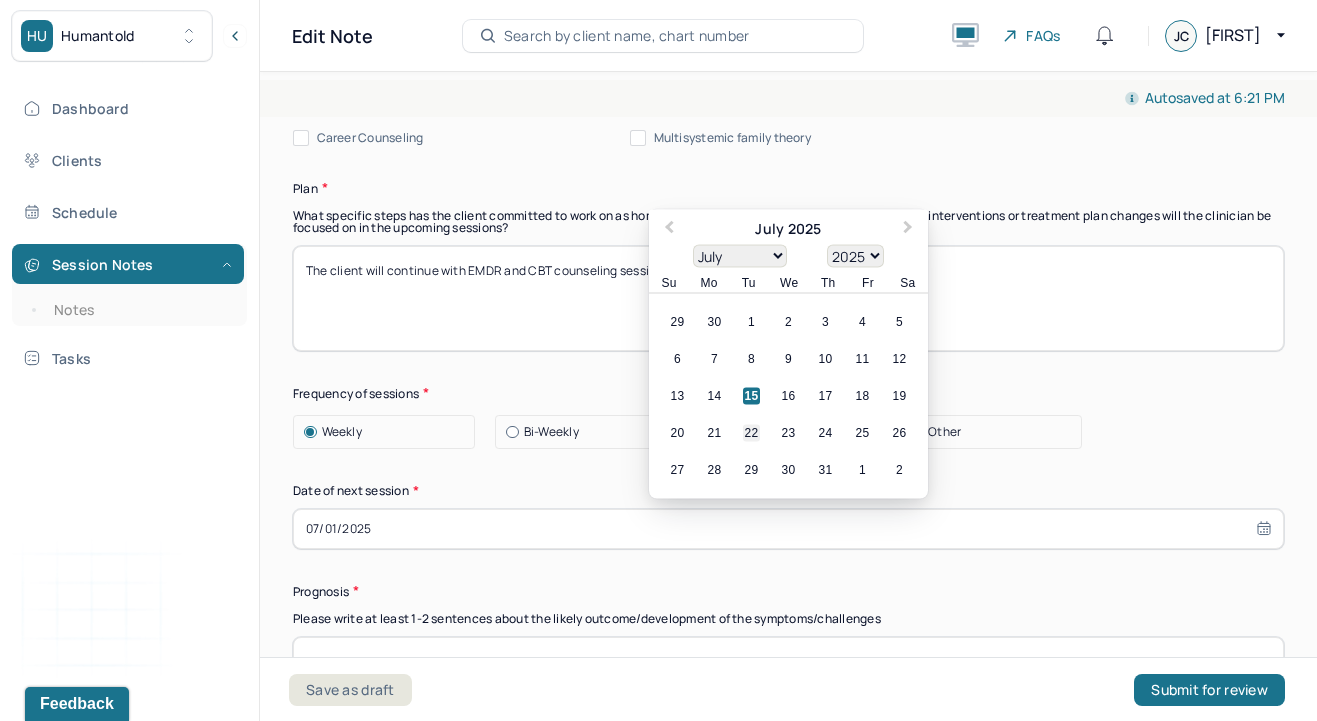 click on "22" at bounding box center [751, 432] 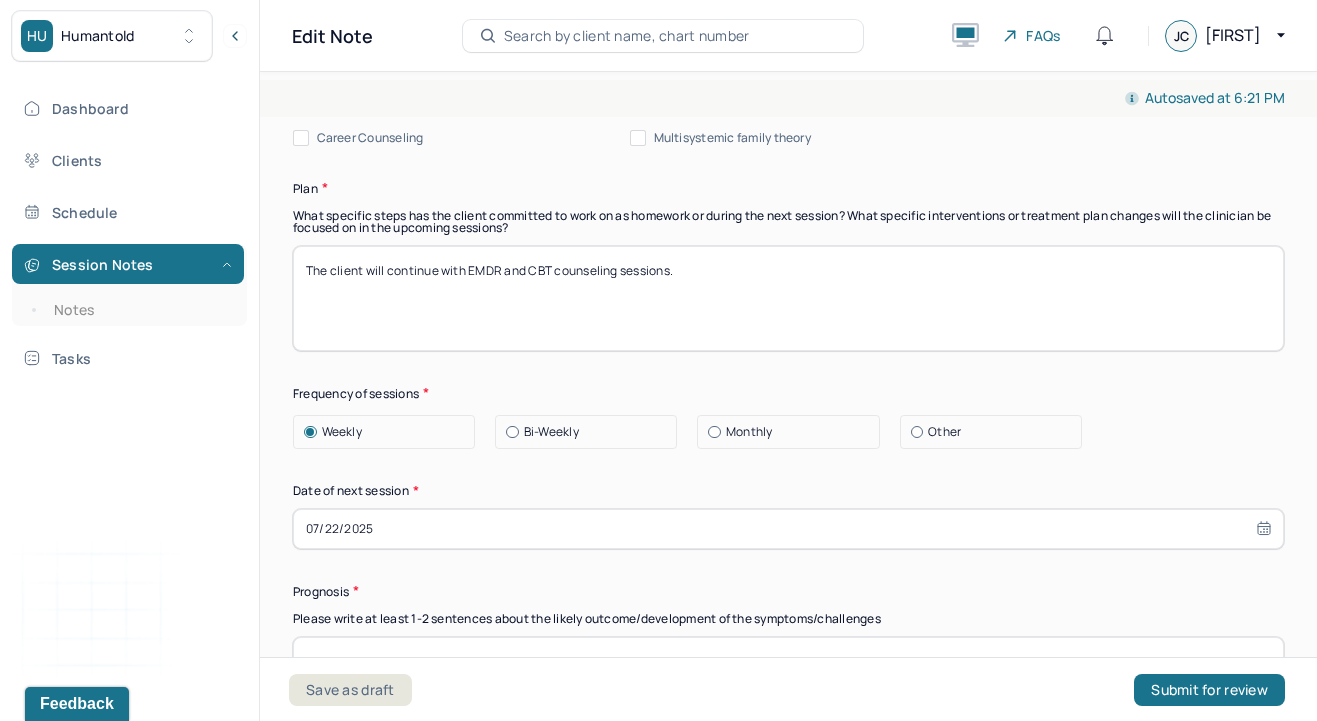 click on "Prognosis" at bounding box center (788, 591) 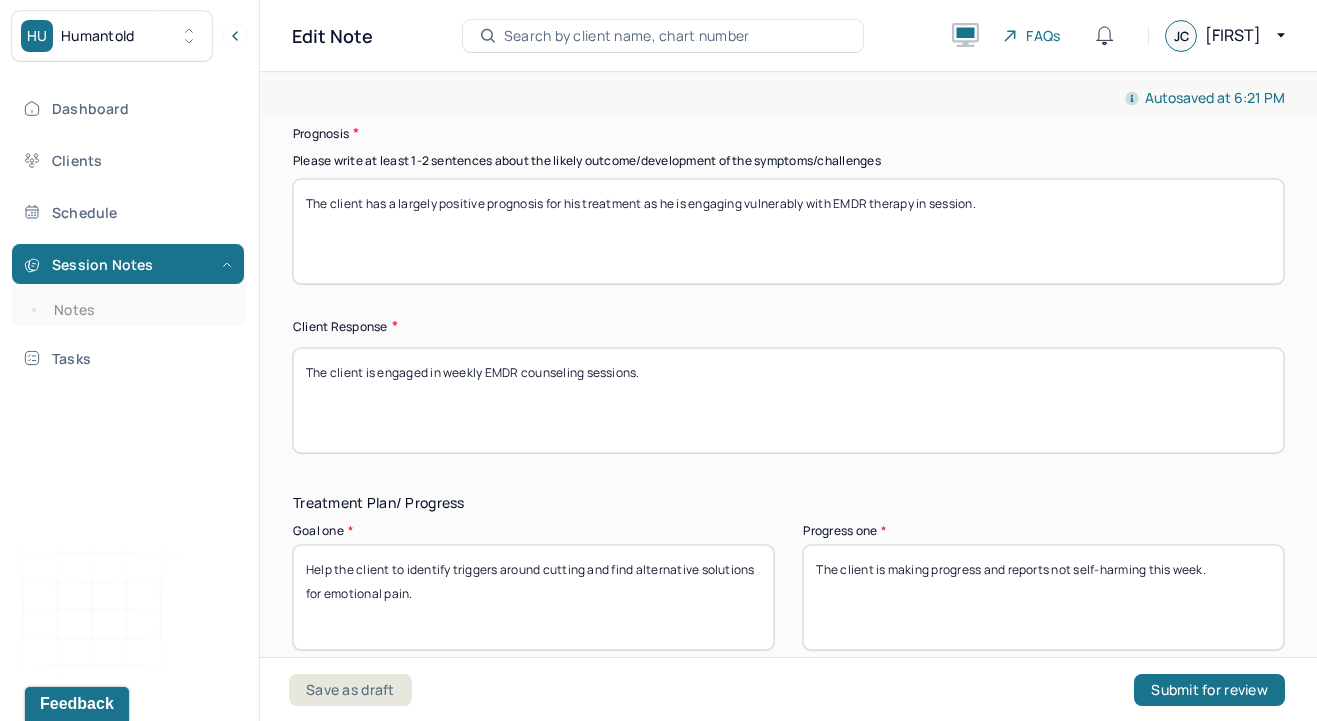 scroll, scrollTop: 3000, scrollLeft: 0, axis: vertical 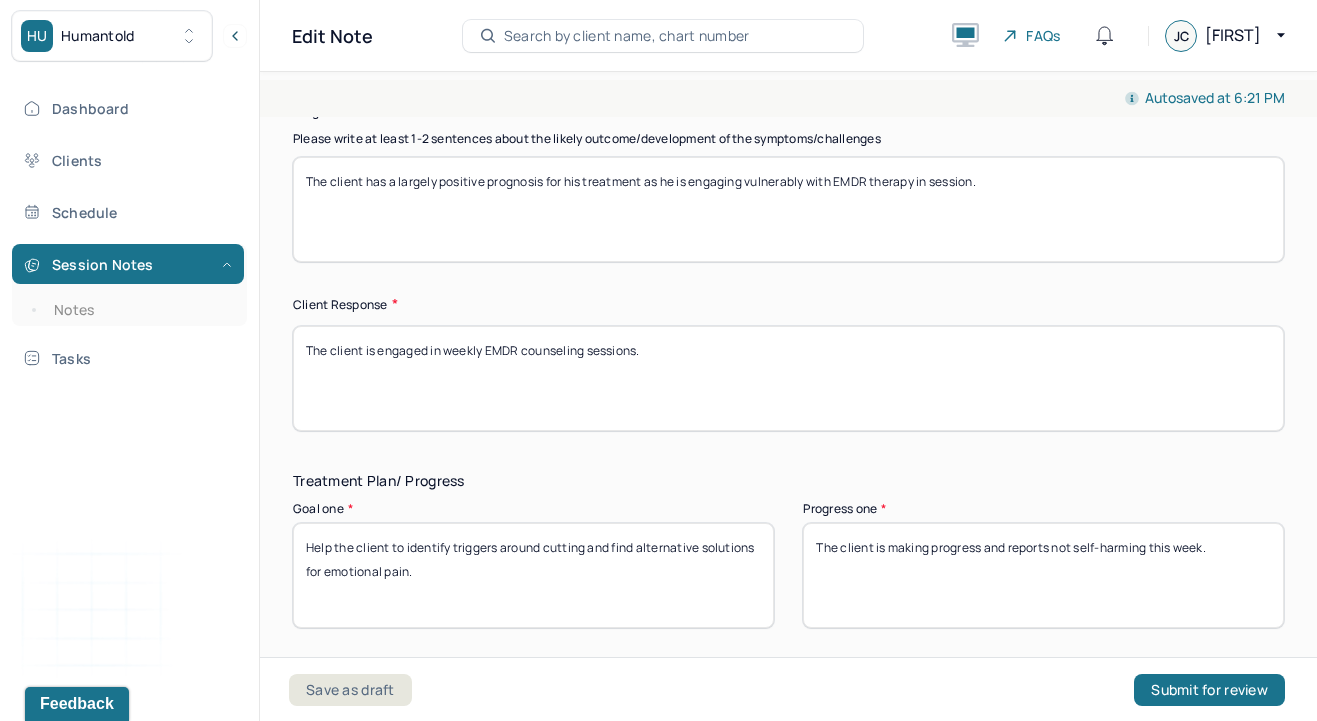 click on "The client has a largely positive prognosis for his treatment as he is engaging vulnerably with EMDR therapy in session." at bounding box center [788, 209] 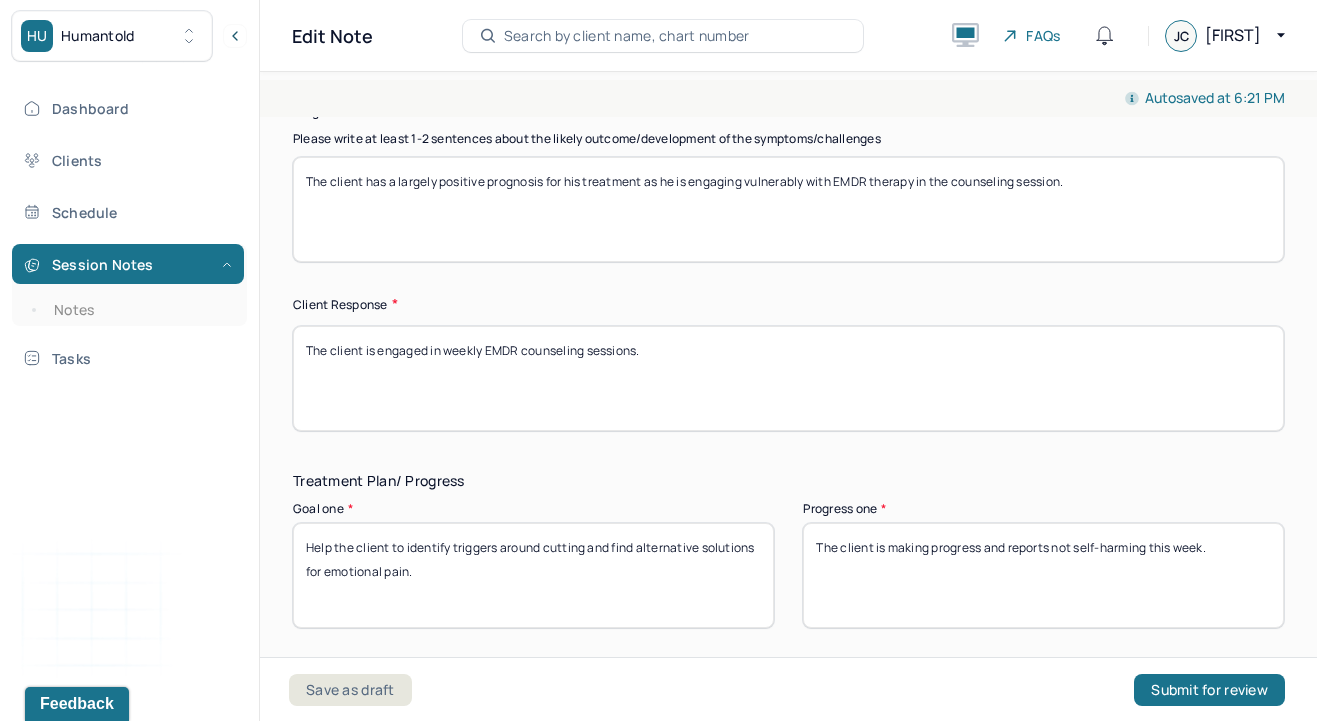 type on "The client has a largely positive prognosis for his treatment as he is engaging vulnerably with EMDR therapy in the counseling session." 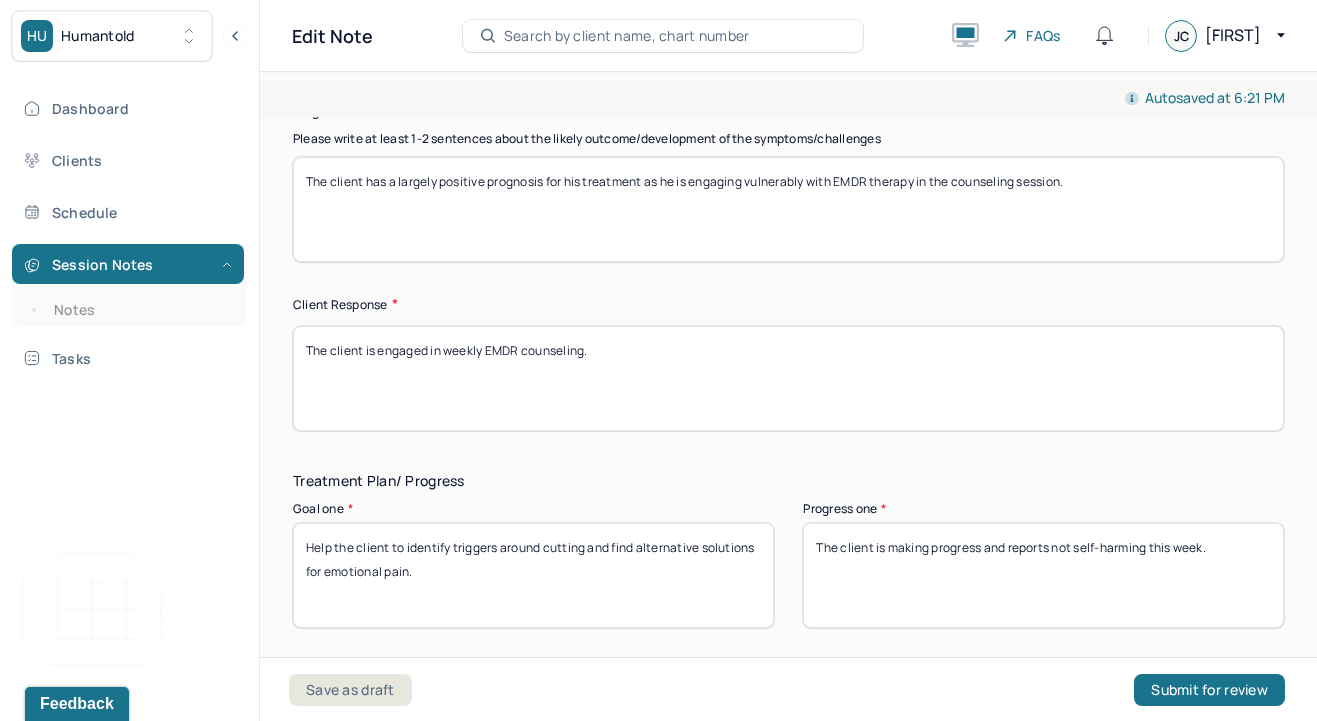 type on "The client is engaged in weekly EMDR counseling." 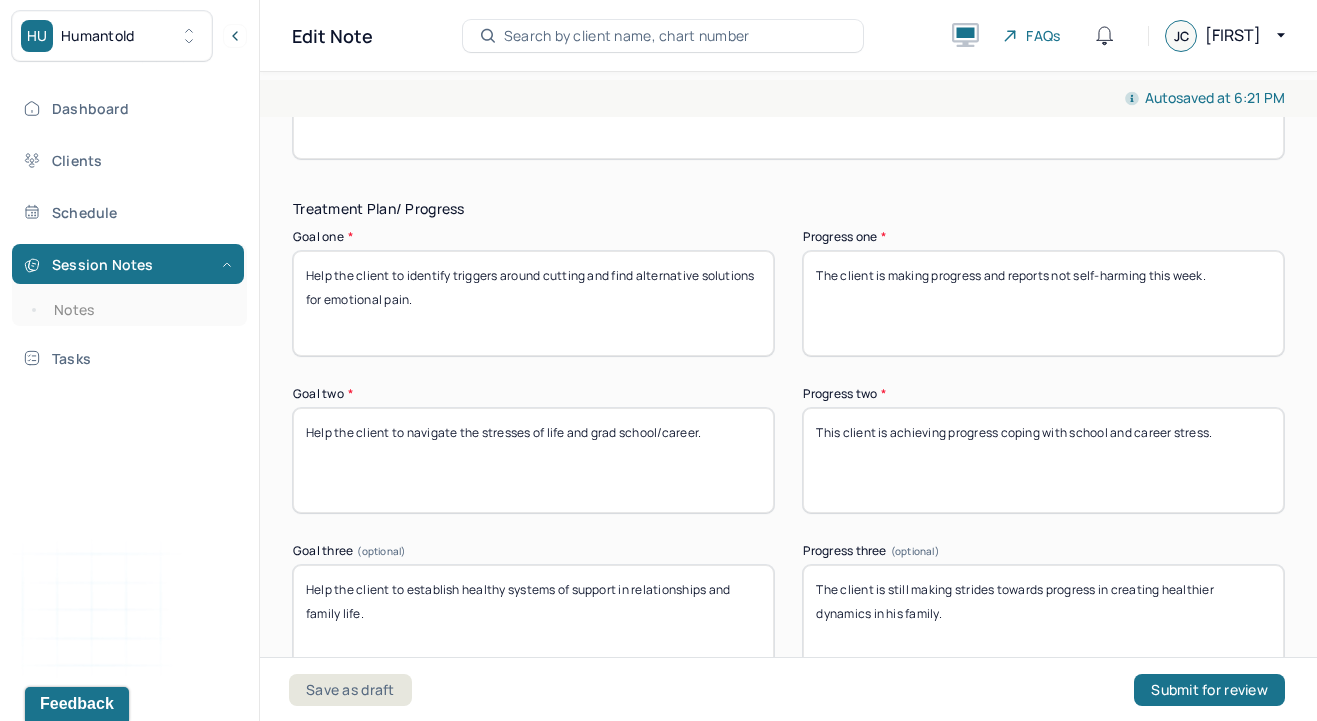 scroll, scrollTop: 3280, scrollLeft: 0, axis: vertical 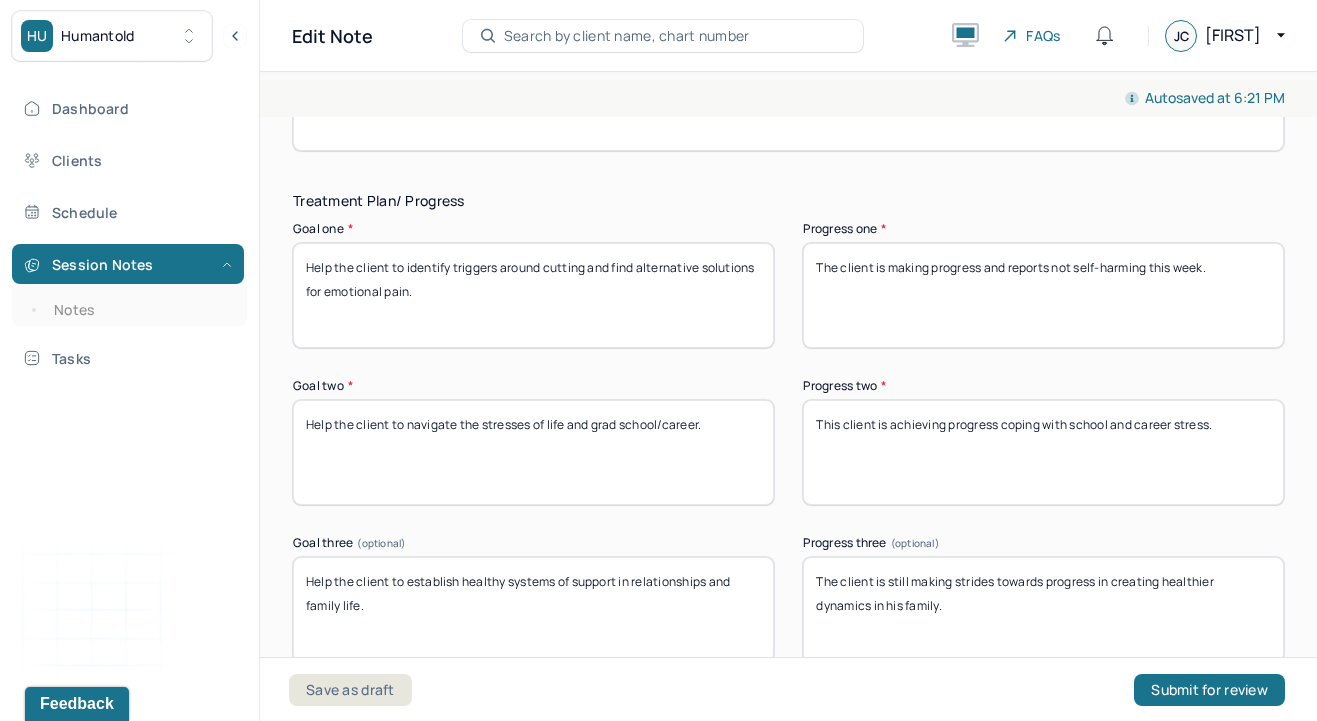 click on "The client is making progress and reports not self-harming this week." at bounding box center [1043, 295] 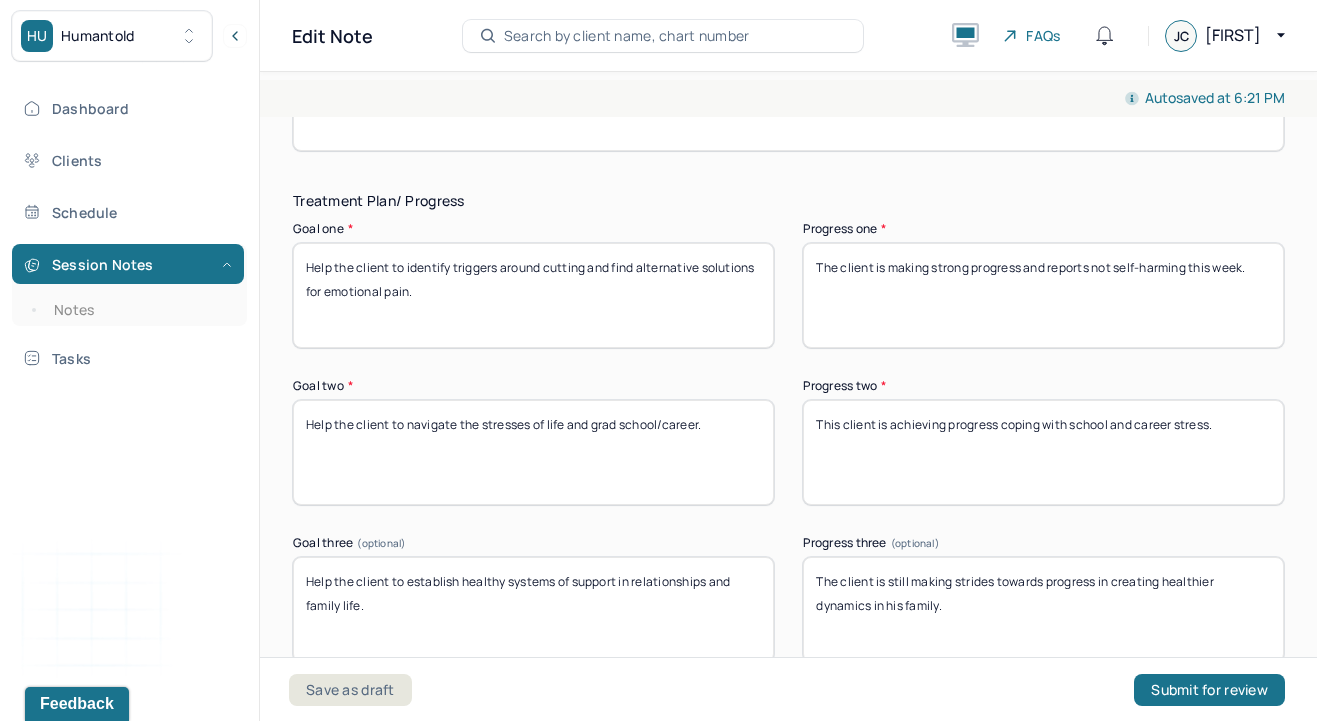 type on "The client is making strong progress and reports not self-harming this week." 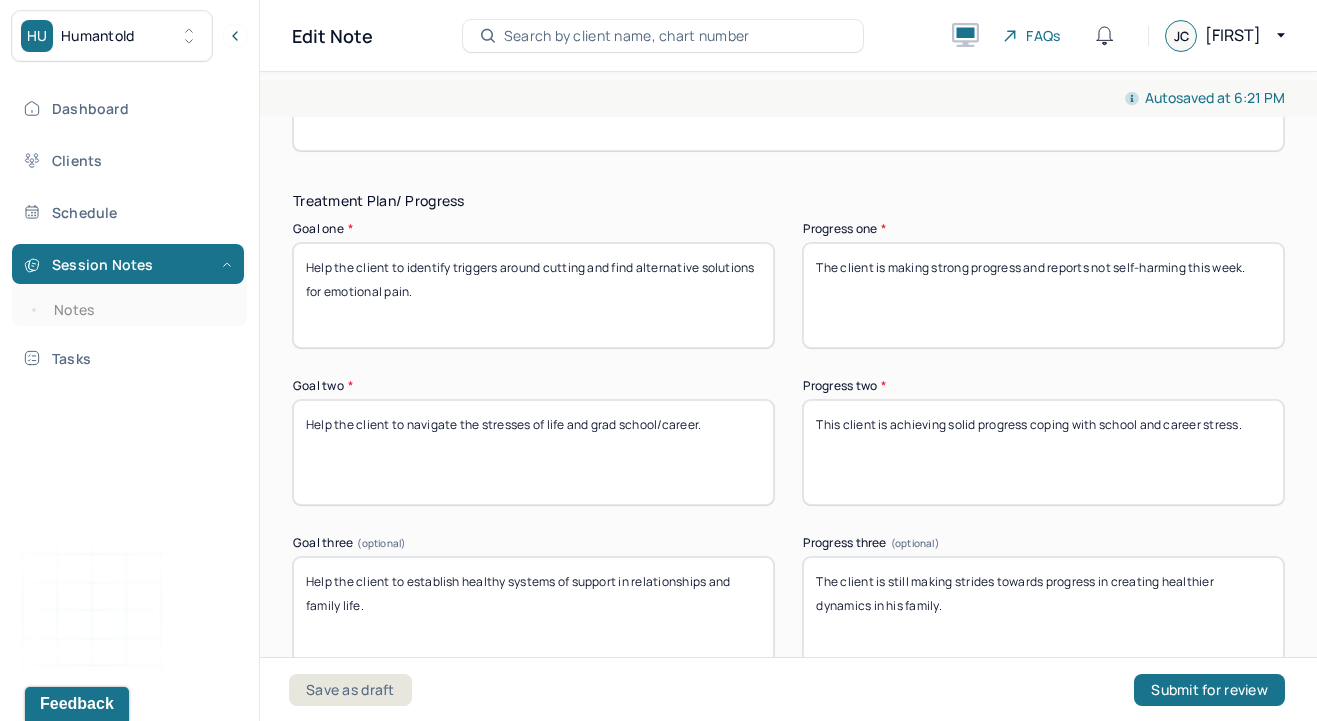 type on "This client is achieving solid progress coping with school and career stress." 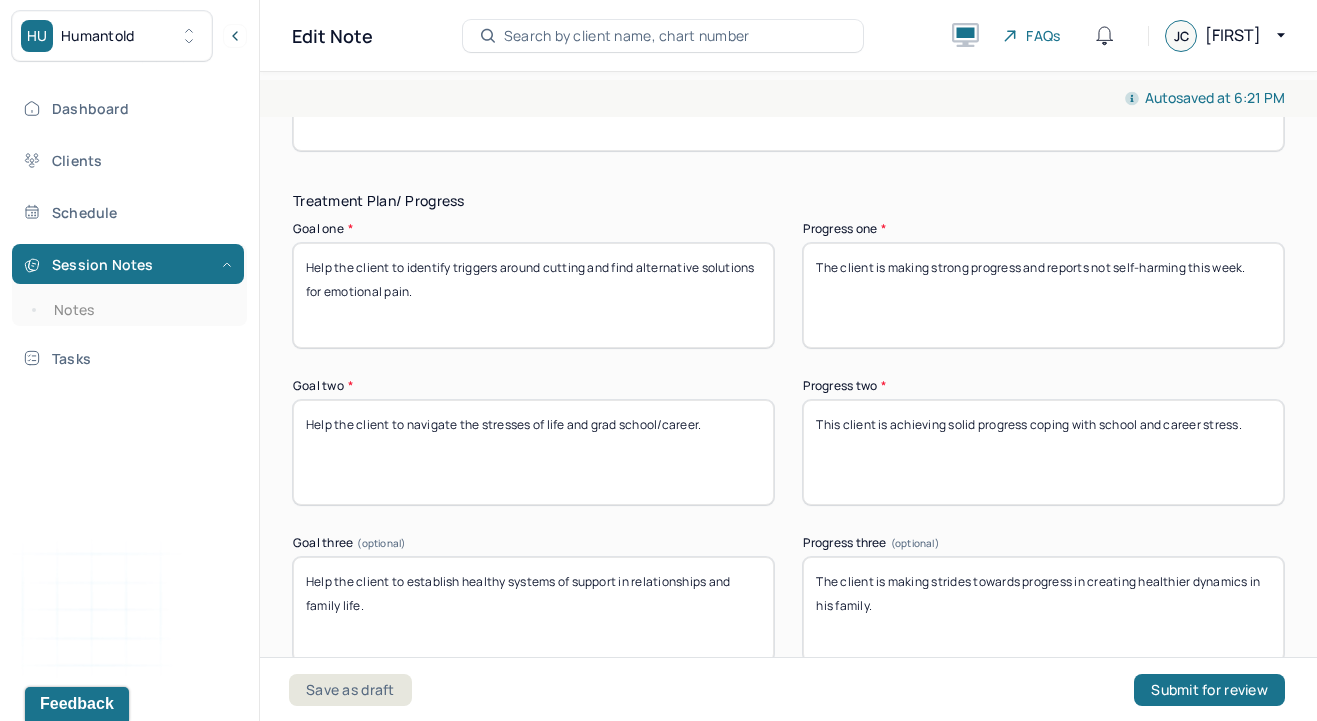click on "Treatment Plan/ Progress Goal one * Help the client to identify triggers around cutting and find alternative solutions for emotional pain. Progress one * The client is making strong progress and reports not self-harming this week. Goal two * Help the client to navigate the stresses of life and grad school/career. Progress two * This client is achieving solid progress coping with school and career stress. Goal three (optional) Help the client to establish healthy systems of support in relationships and family life. Progress three (optional) The client is still making strides towards progress in creating healthier dynamics in his family. Communication Factors impacting treatment Need to manage maladaptive communication (e.g., related to high anxiety, high reactivity repeated questions, or disagreement) among participants Caregiver emotions or behaviors interfered with the caregiver's understanding and evidence or disclosure of a sentinel event and mandated reporting to a third party" at bounding box center (788, 613) 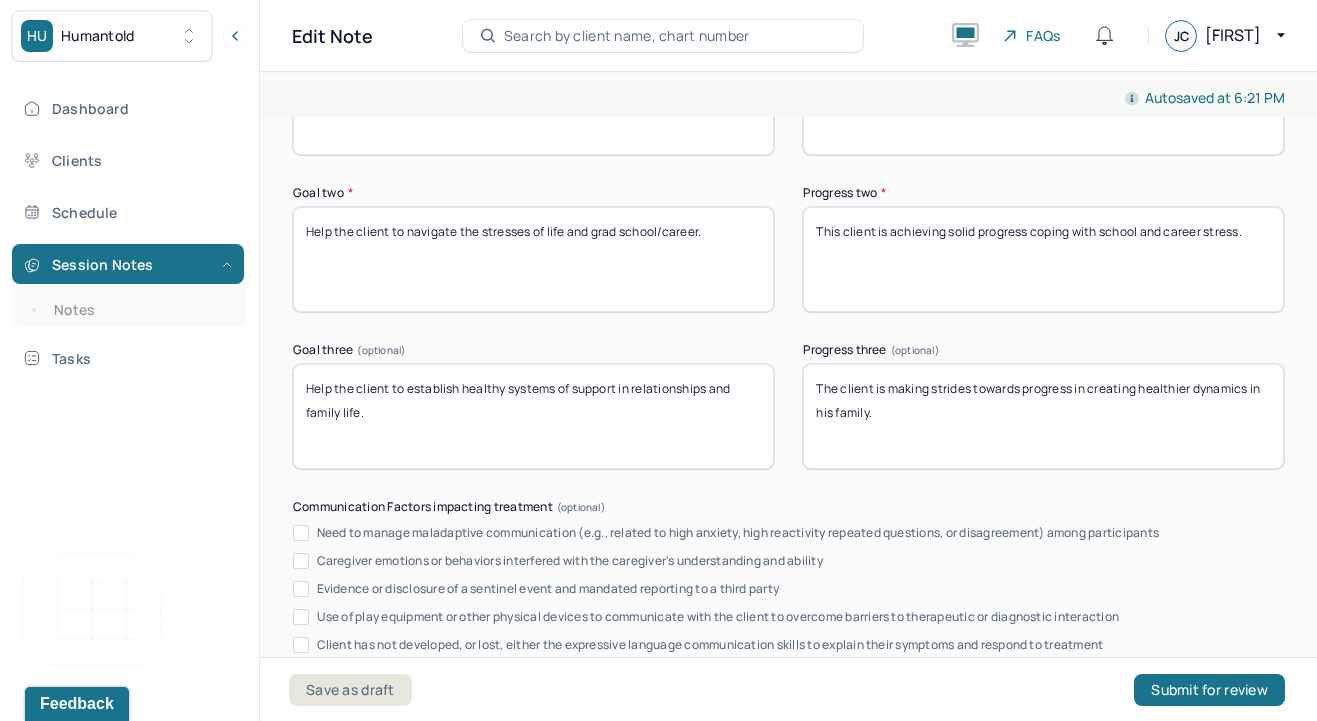 scroll, scrollTop: 3480, scrollLeft: 0, axis: vertical 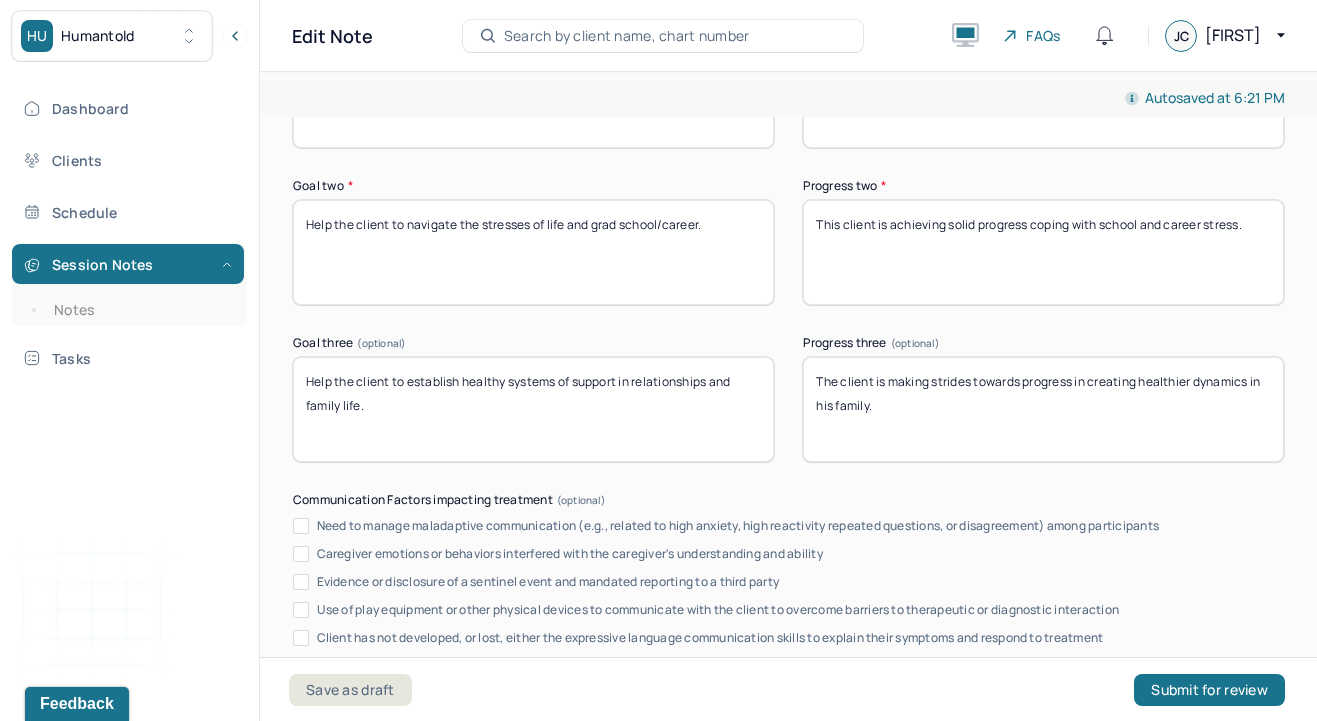 drag, startPoint x: 871, startPoint y: 402, endPoint x: 1145, endPoint y: 373, distance: 275.5304 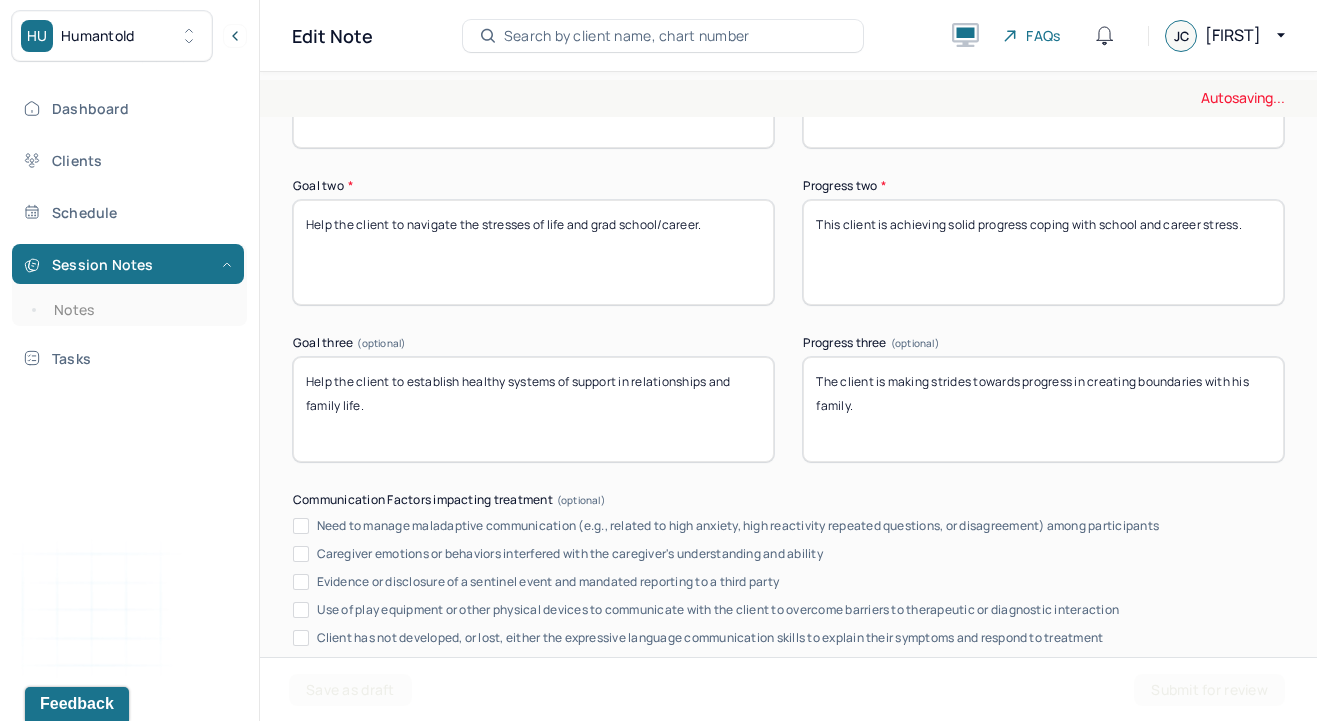 type on "The client is making strides towards progress in creating boundaries with his family." 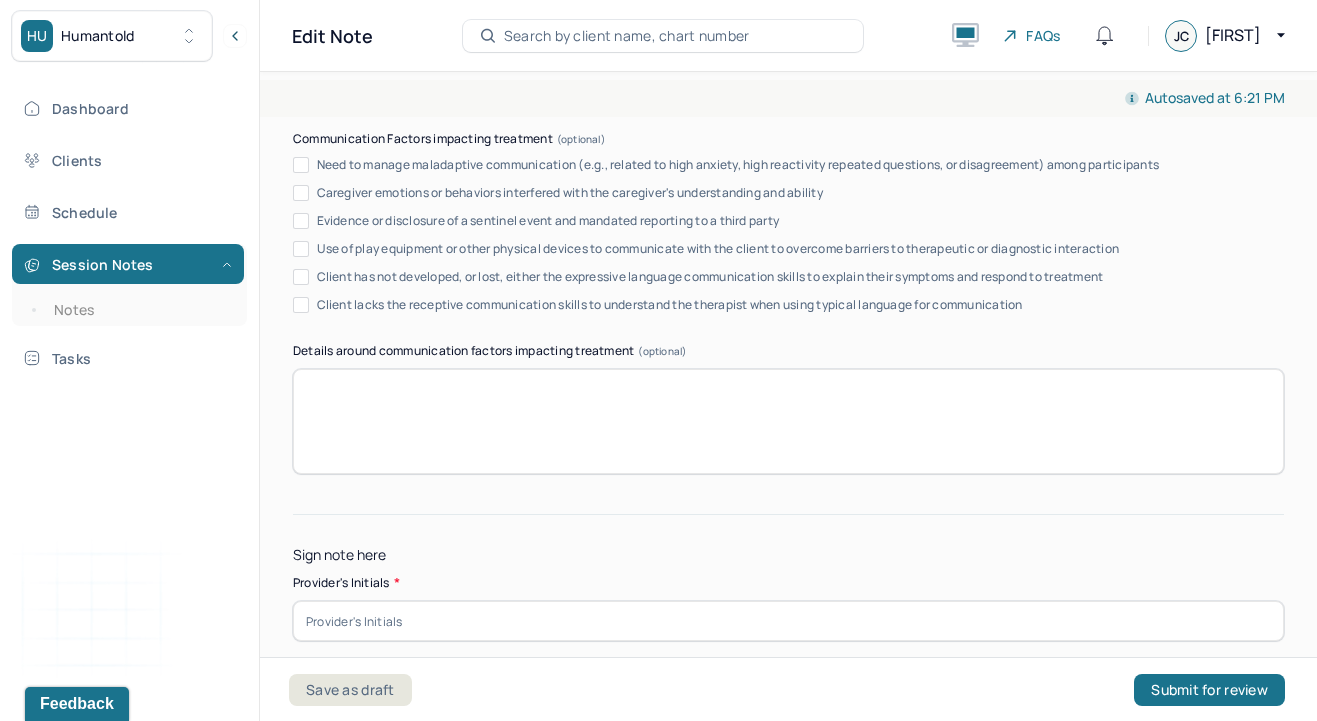scroll, scrollTop: 3880, scrollLeft: 0, axis: vertical 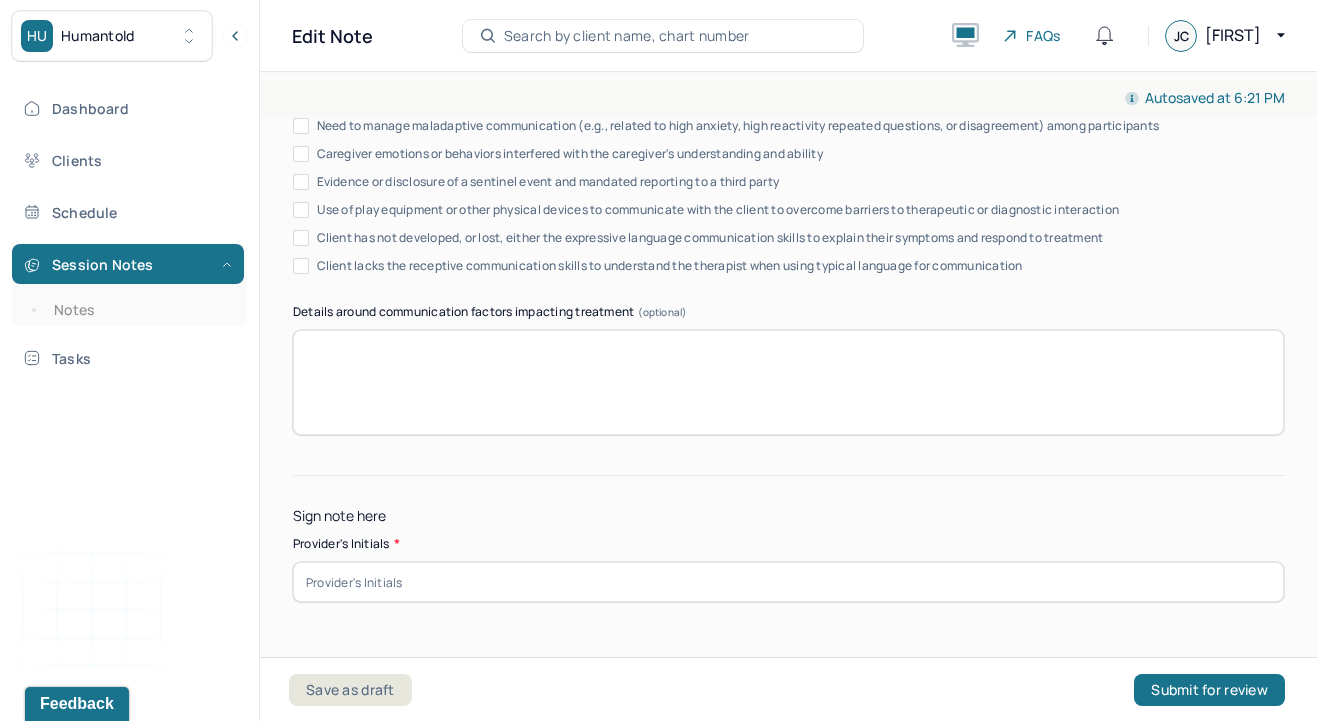 click at bounding box center [788, 582] 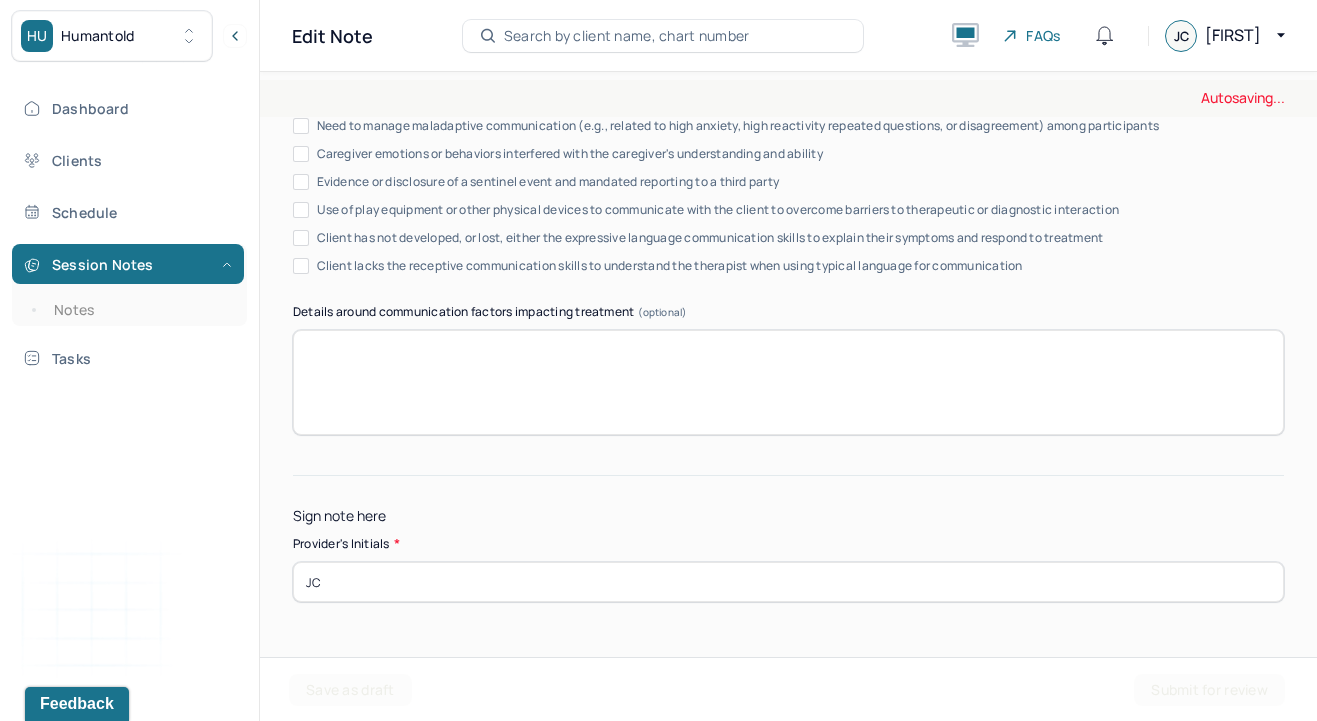 type on "JC" 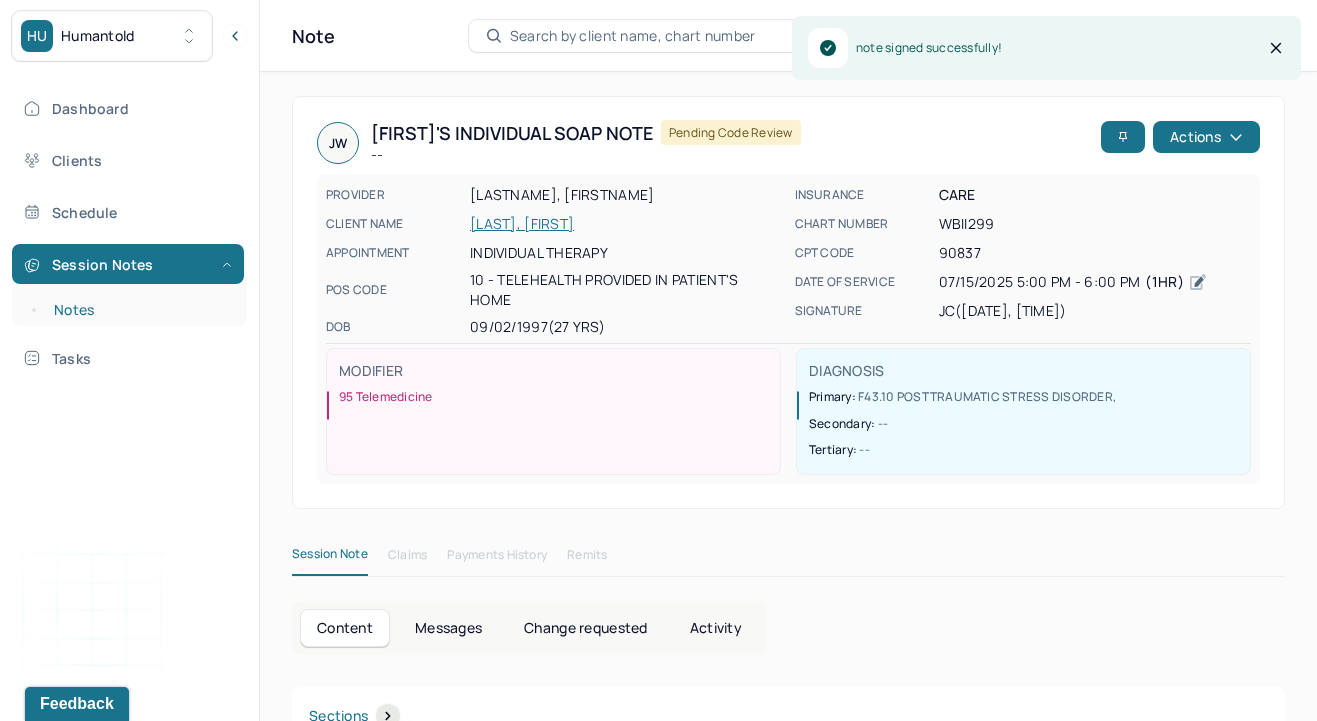 click on "Notes" at bounding box center (139, 310) 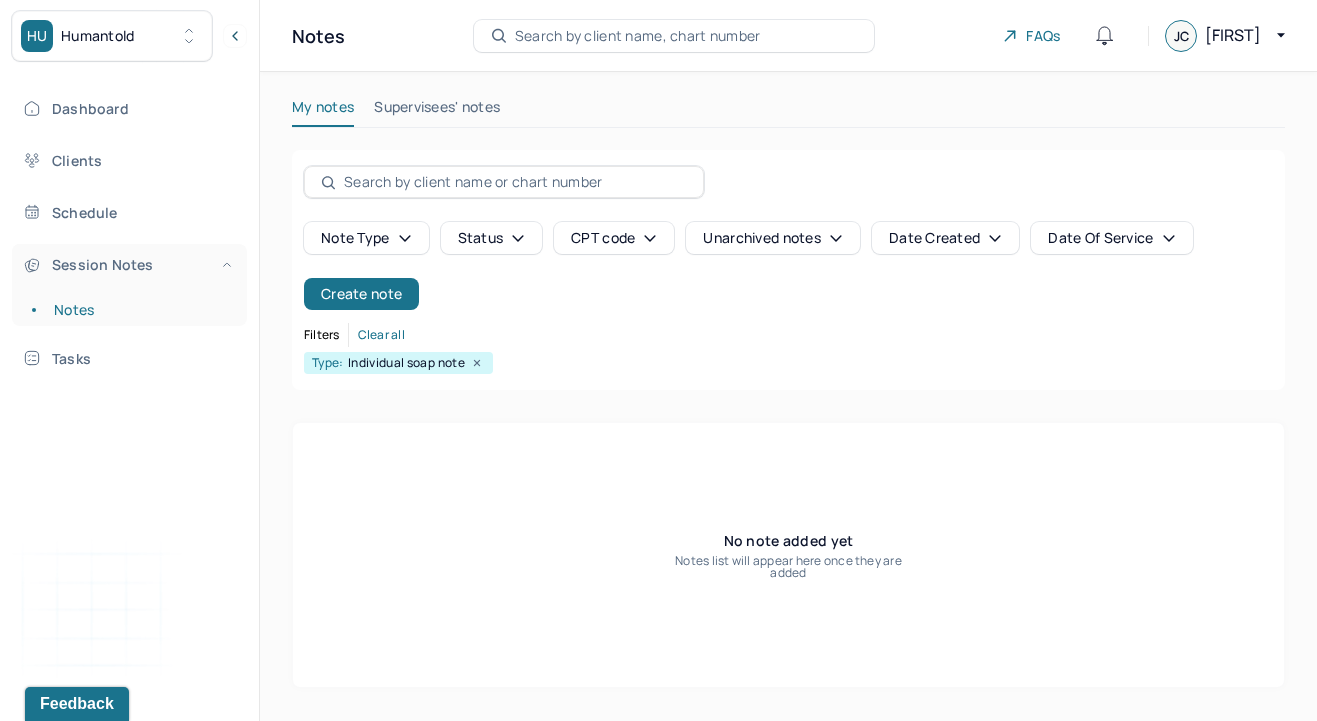 click on "Session Notes" at bounding box center [128, 264] 